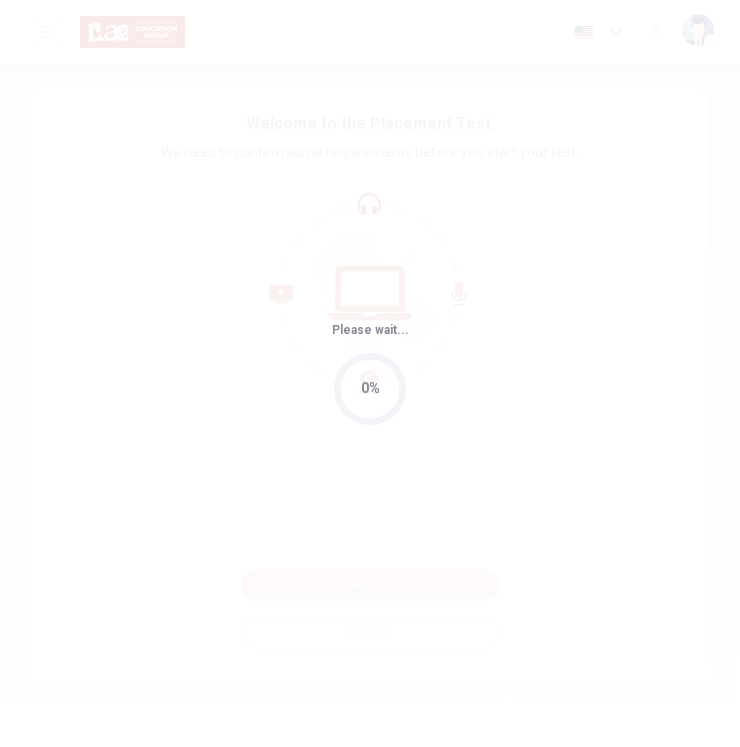 scroll, scrollTop: 0, scrollLeft: 0, axis: both 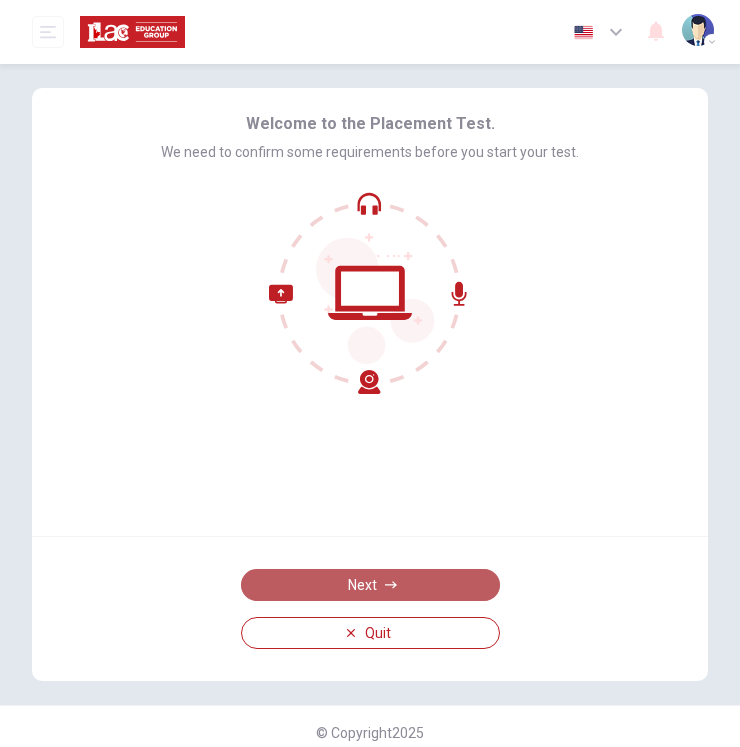 click on "Next" at bounding box center (370, 585) 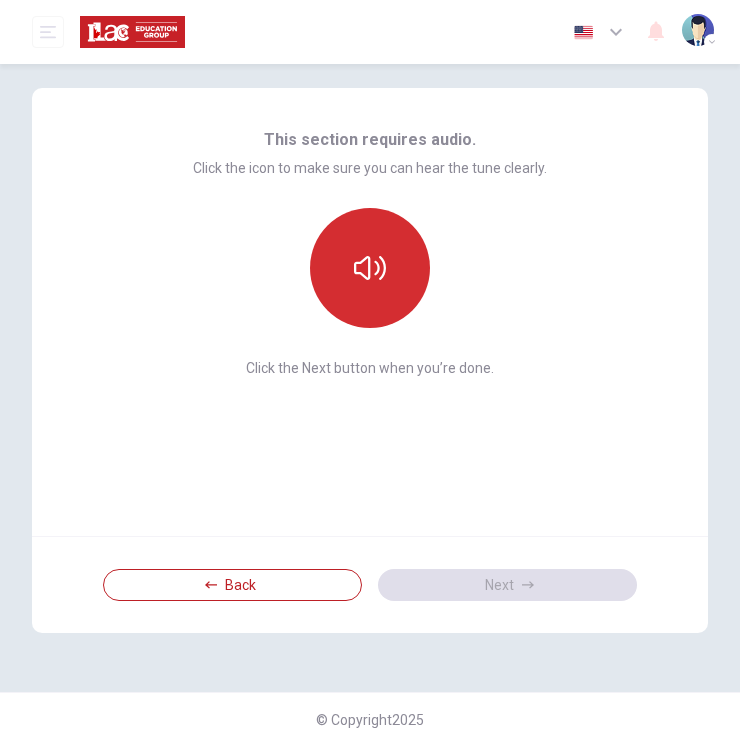 click 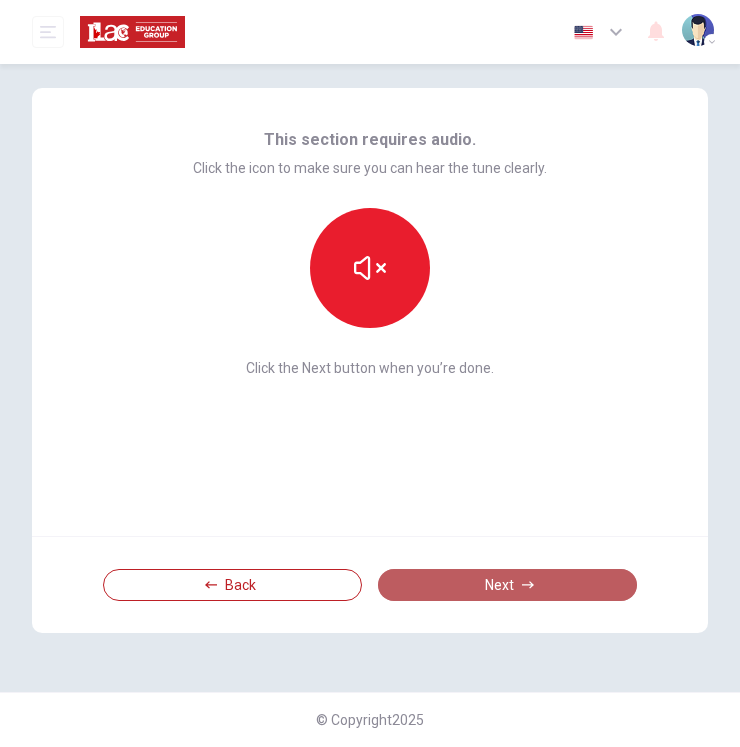 click on "Next" at bounding box center (507, 585) 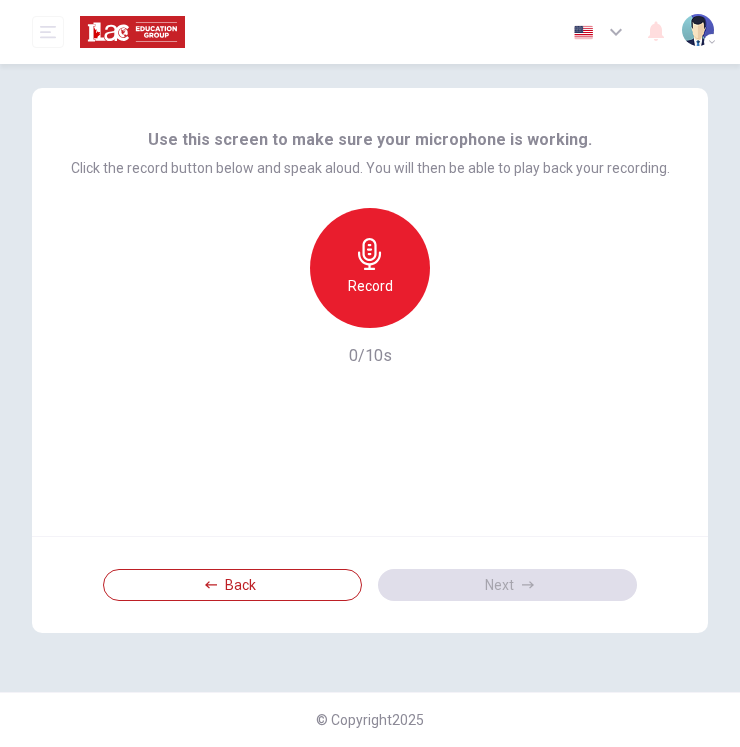 click on "Record" at bounding box center (370, 286) 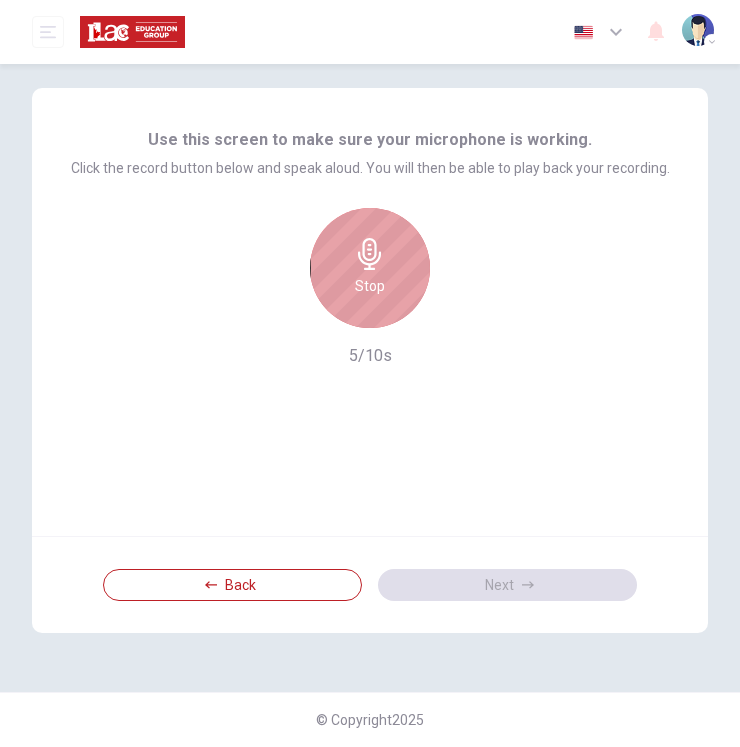 click 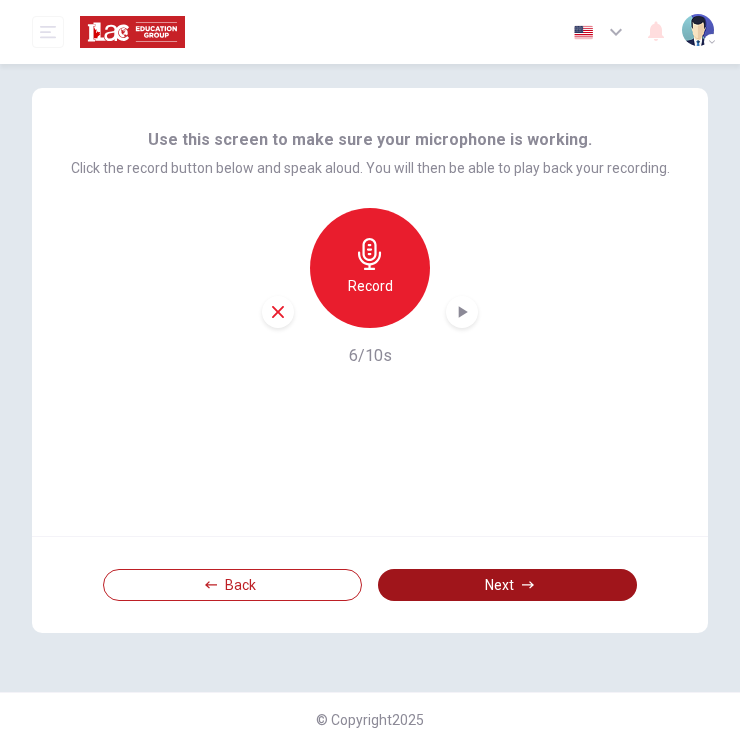 click 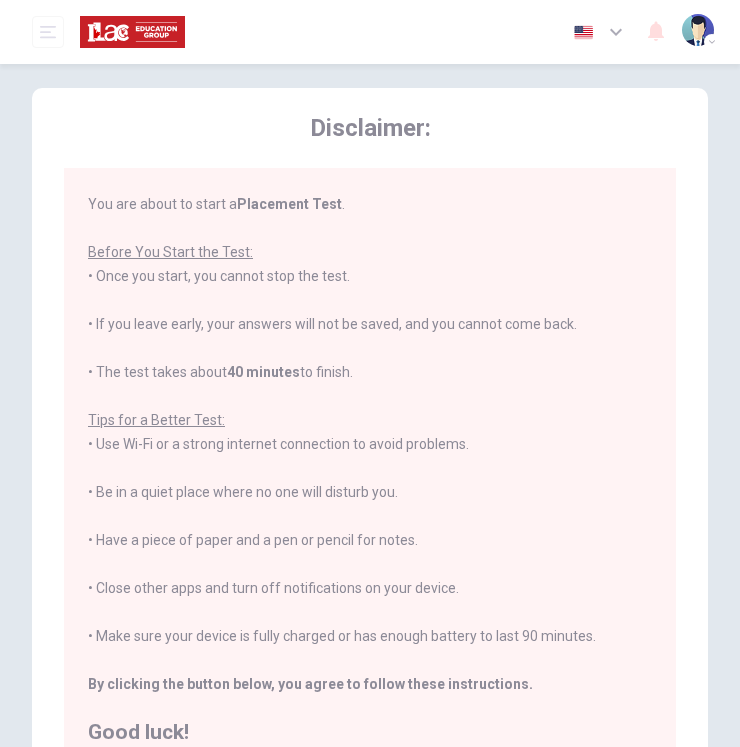 scroll, scrollTop: 0, scrollLeft: 0, axis: both 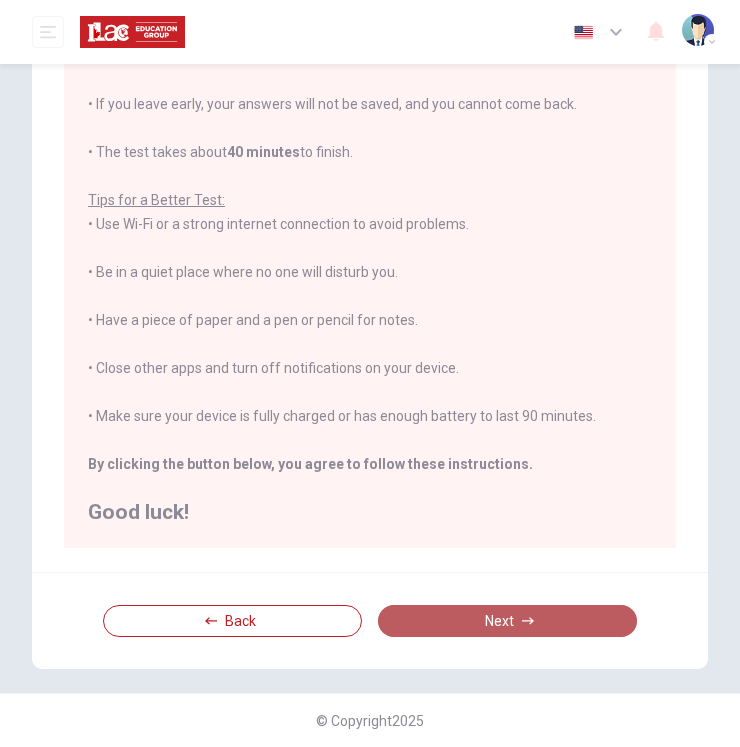 click on "Next" at bounding box center (507, 621) 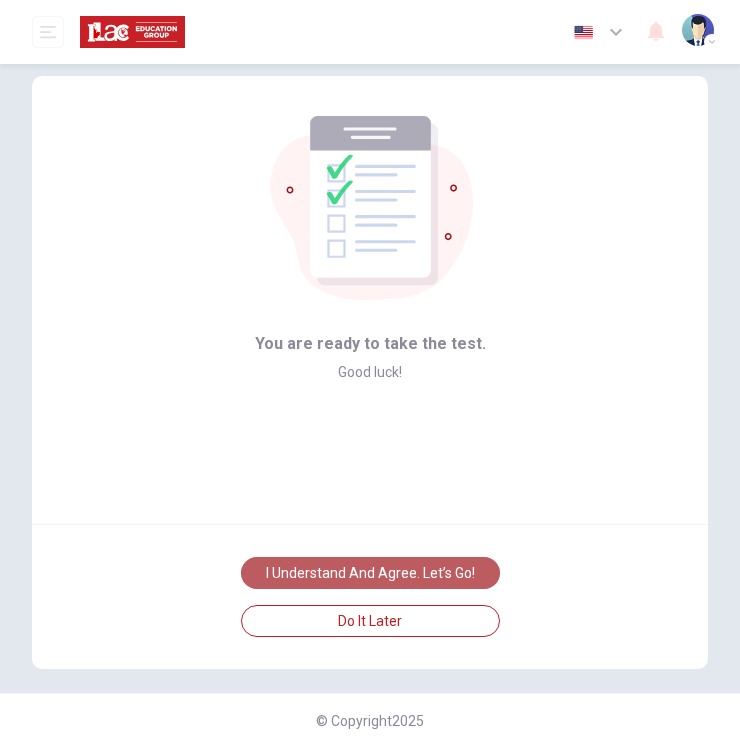 click on "I understand and agree. Let’s go!" at bounding box center (370, 573) 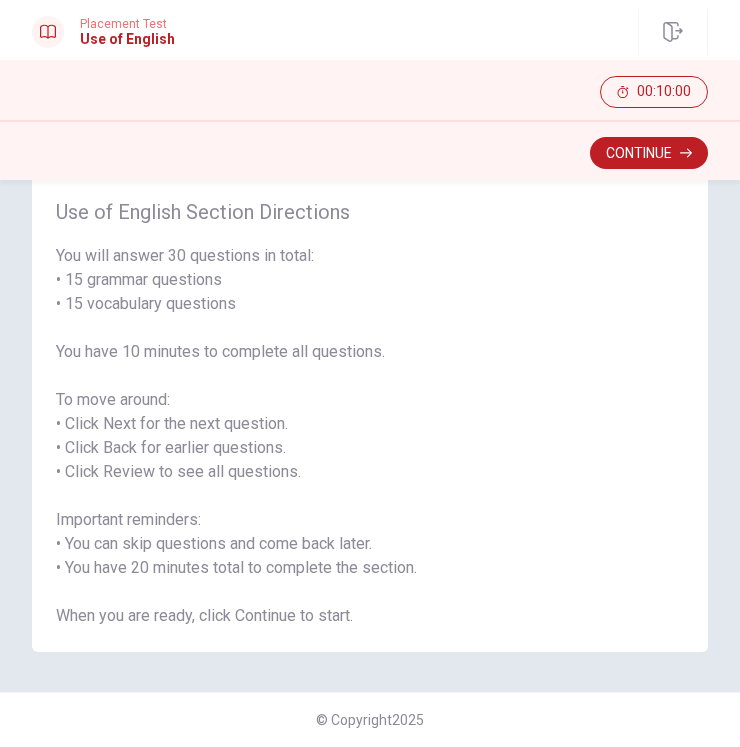 scroll, scrollTop: 0, scrollLeft: 0, axis: both 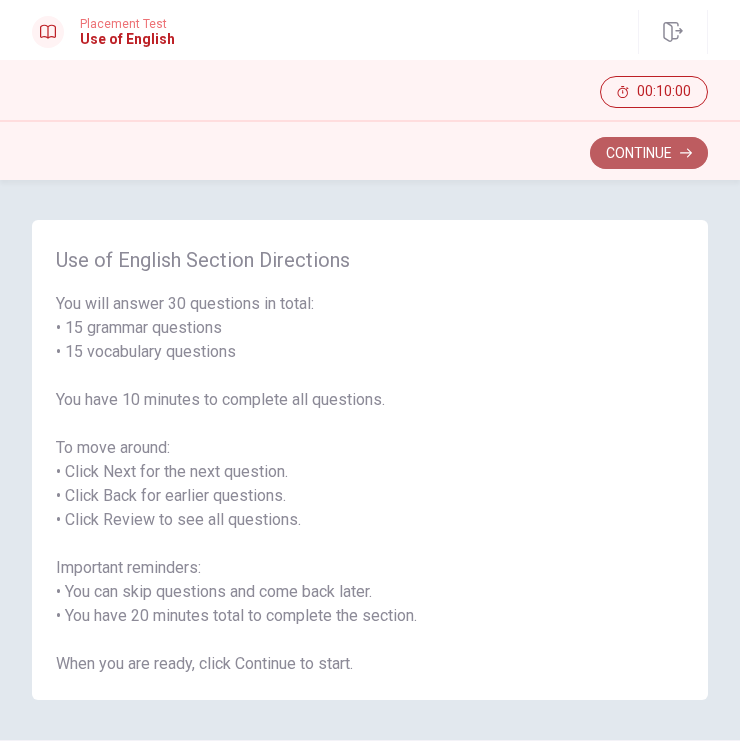 click on "Continue" at bounding box center [649, 153] 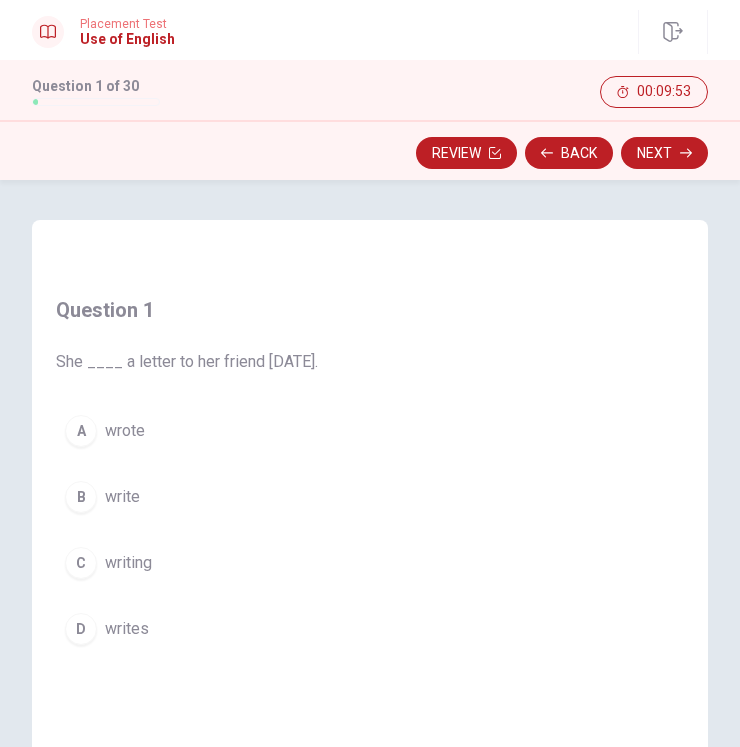 click on "A" at bounding box center (81, 431) 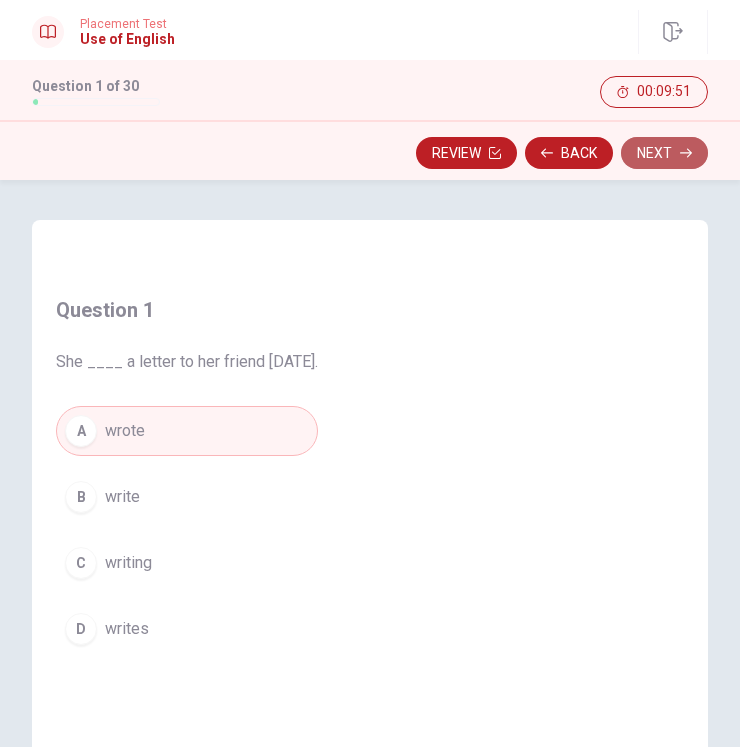 click on "Next" at bounding box center (664, 153) 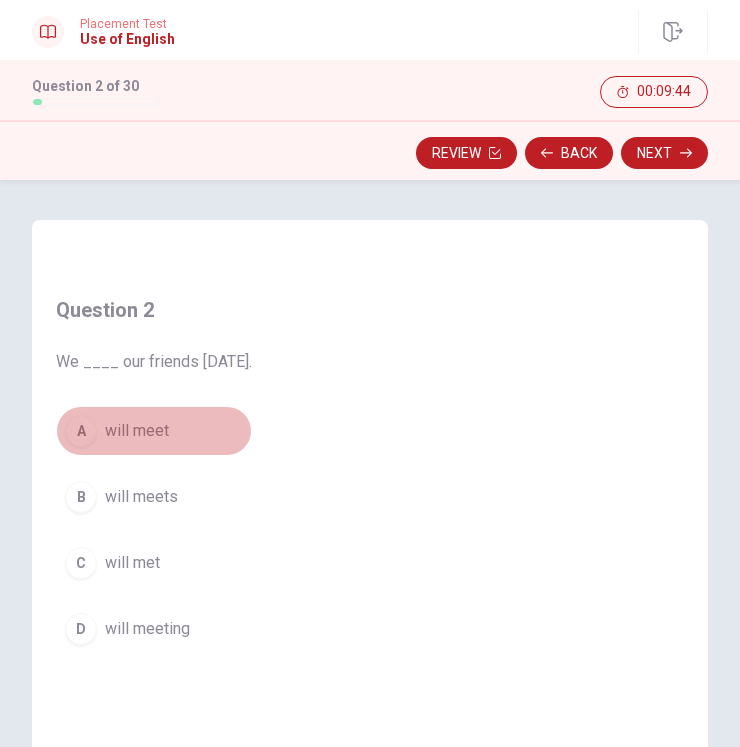 click on "will meet" at bounding box center [137, 431] 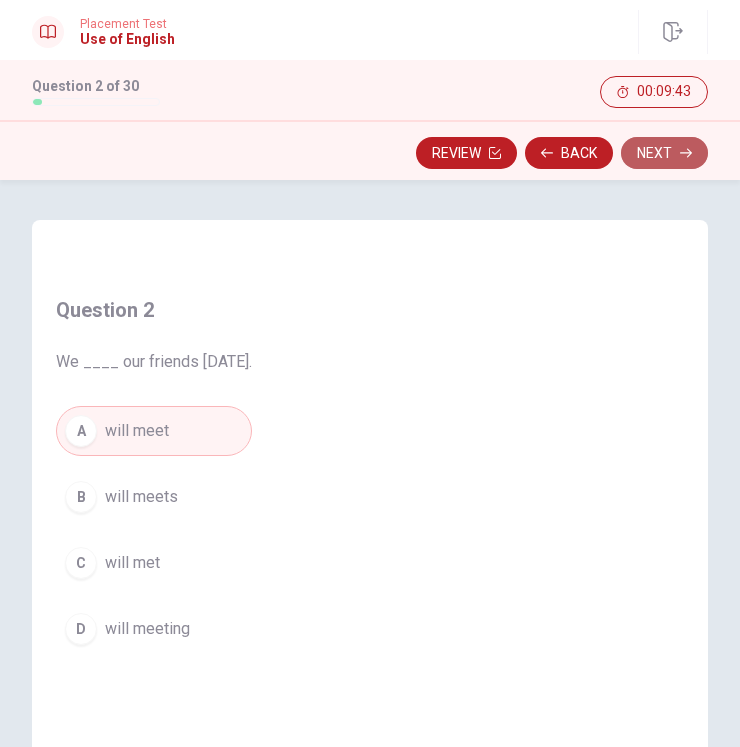 click on "Next" at bounding box center (664, 153) 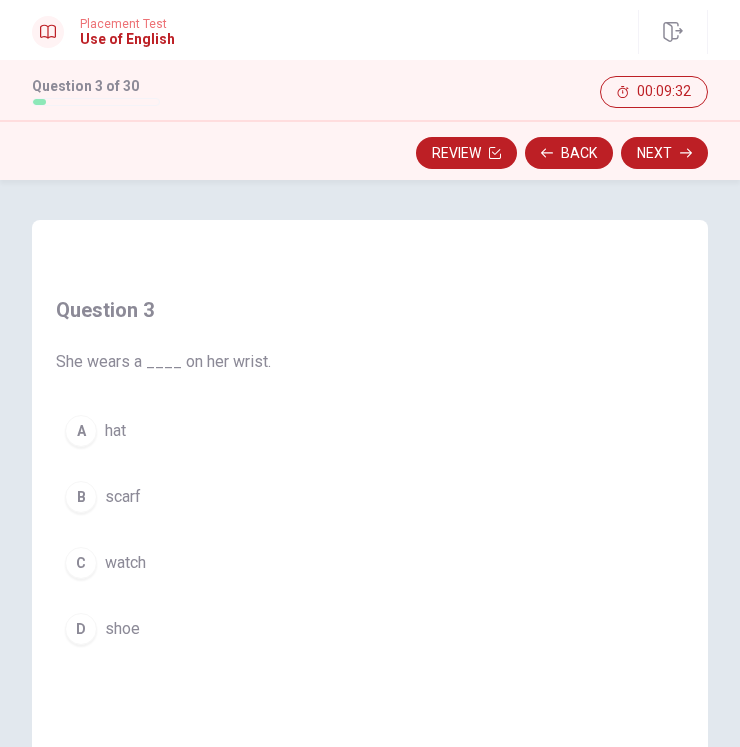 click on "scarf" at bounding box center [123, 497] 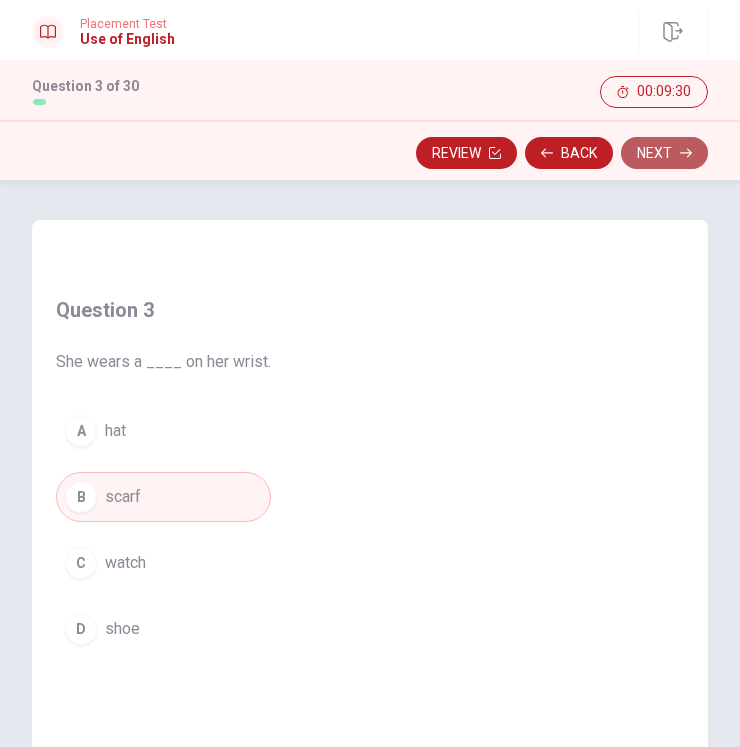 click on "Next" at bounding box center (664, 153) 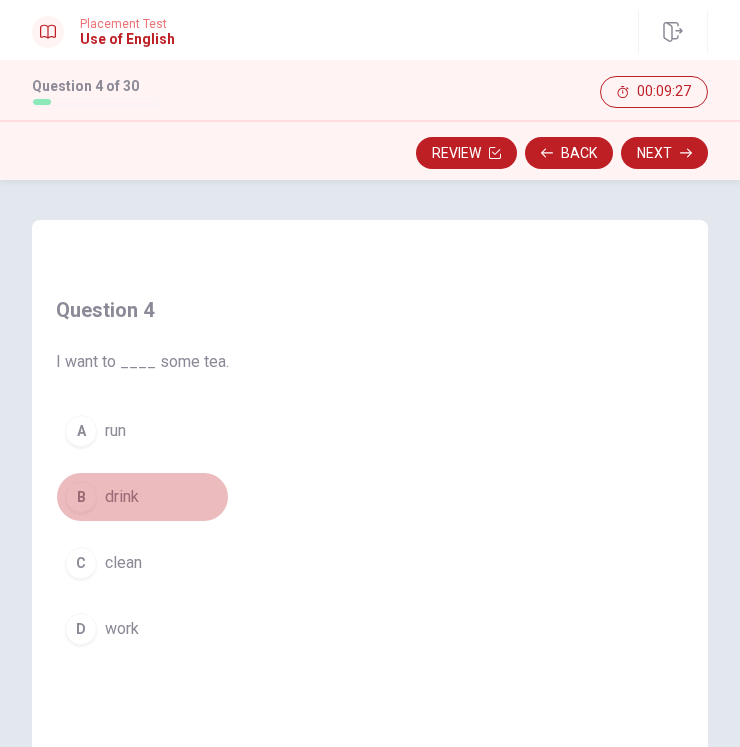 click on "B drink" at bounding box center (142, 497) 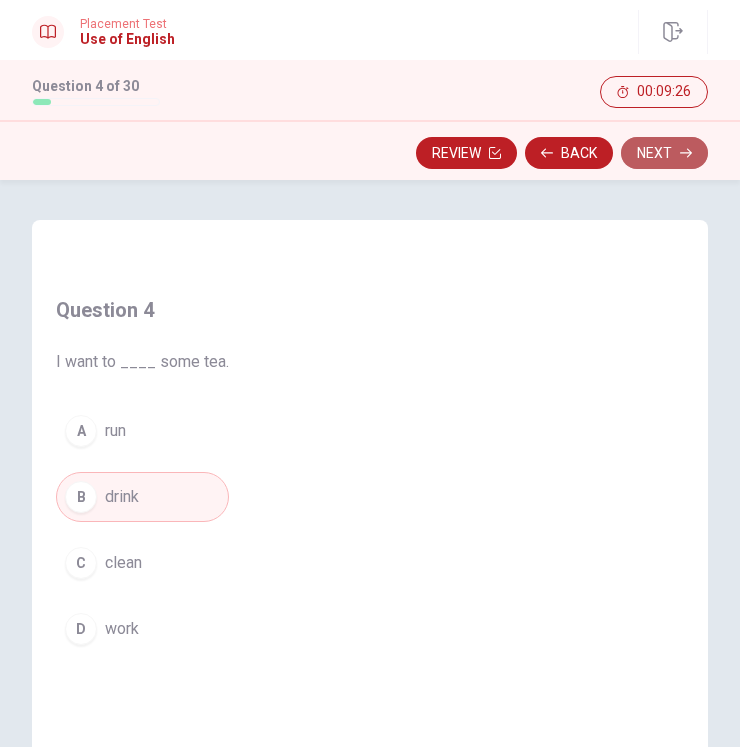 click on "Next" at bounding box center [664, 153] 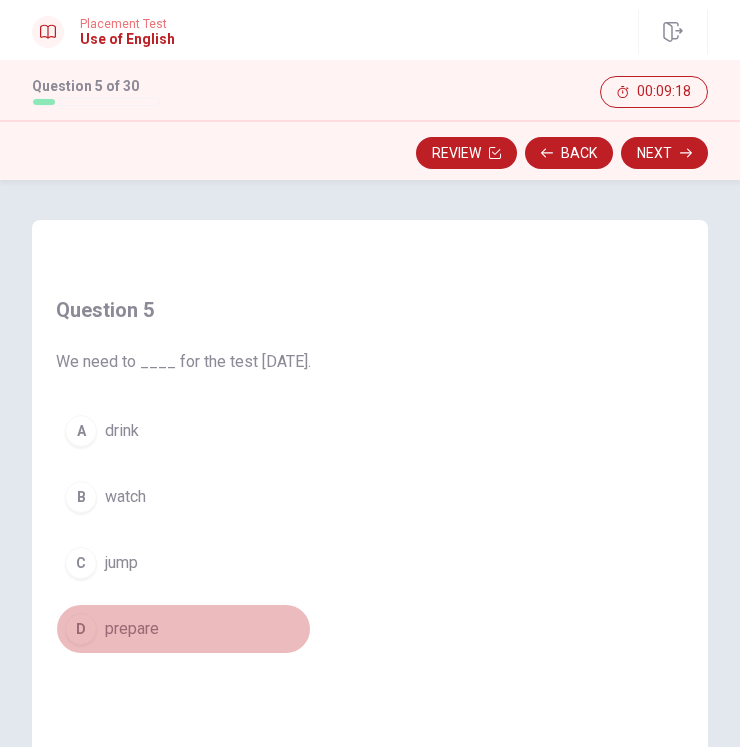 click on "prepare" at bounding box center (132, 629) 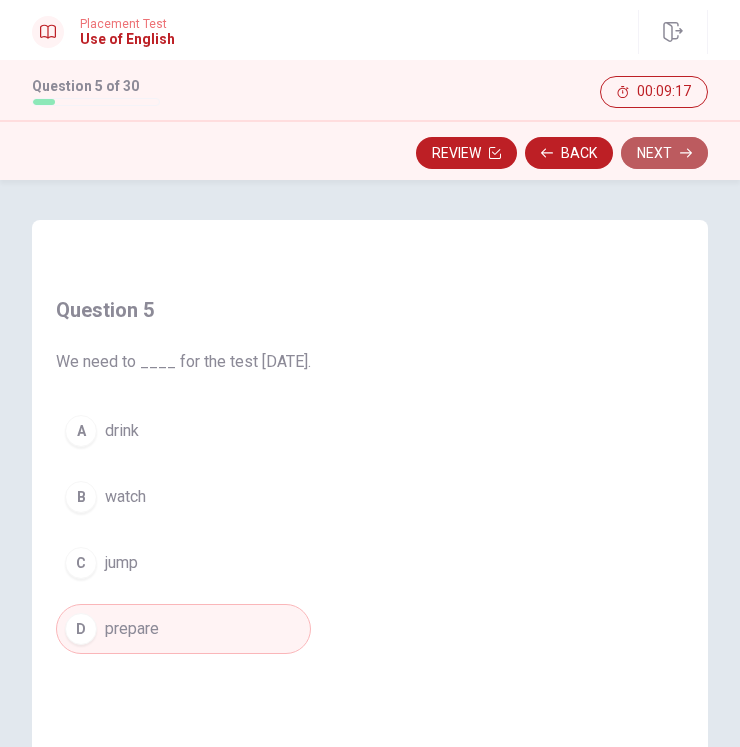 click on "Next" at bounding box center (664, 153) 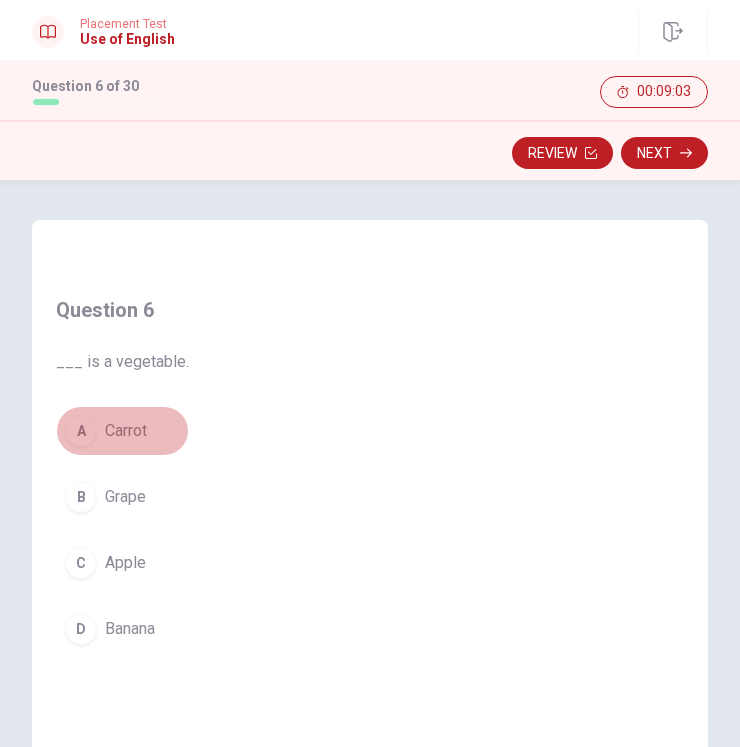click on "Carrot" at bounding box center (126, 431) 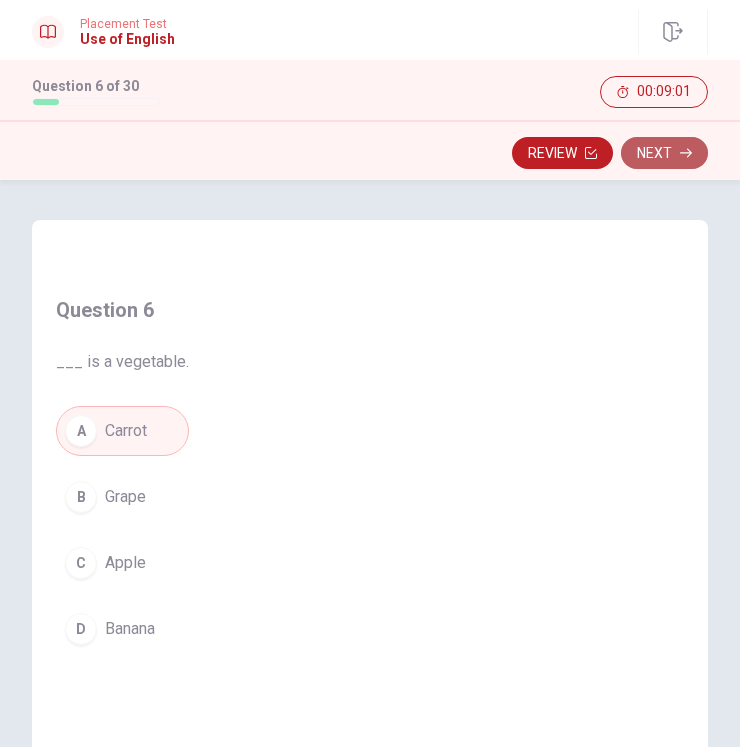 click on "Next" at bounding box center (664, 153) 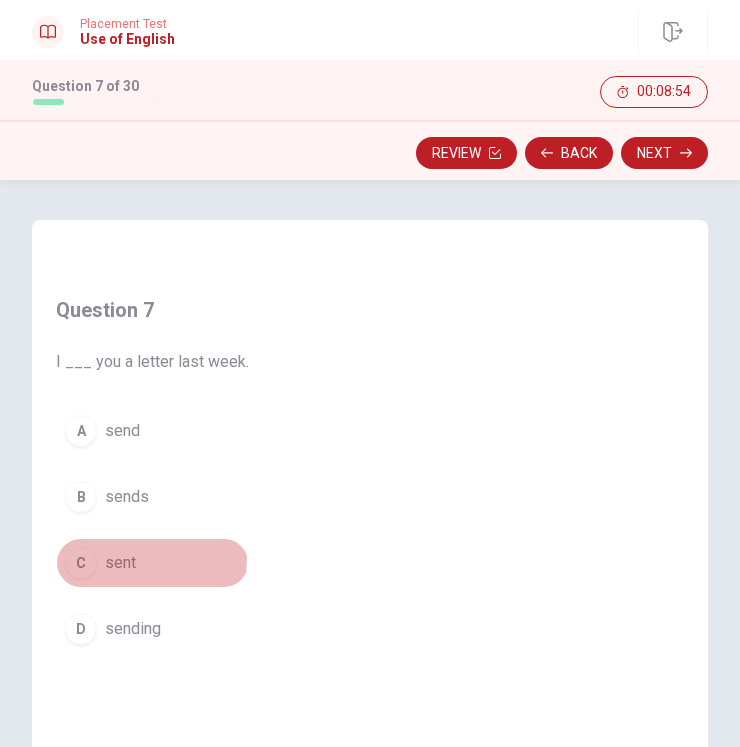 click on "C" at bounding box center (81, 563) 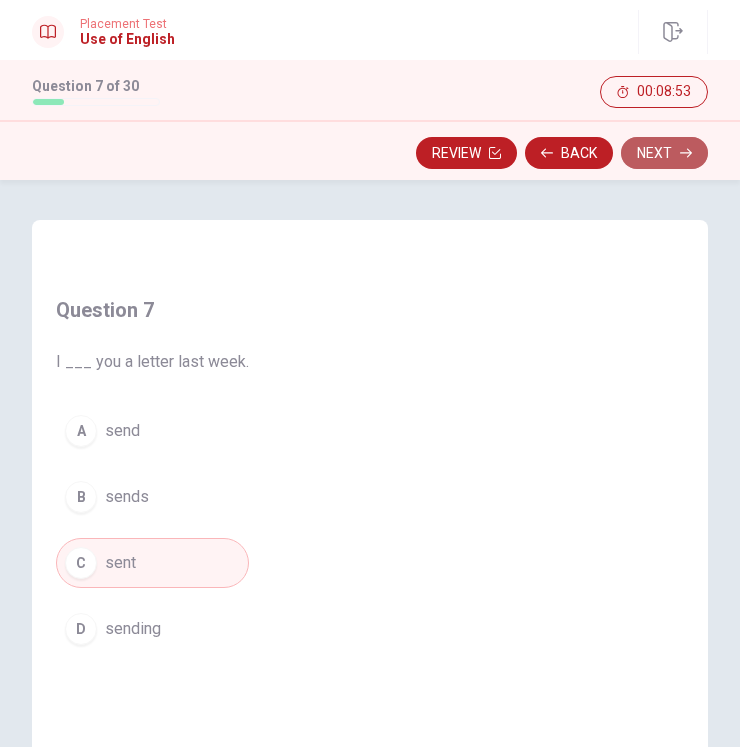 click on "Next" at bounding box center [664, 153] 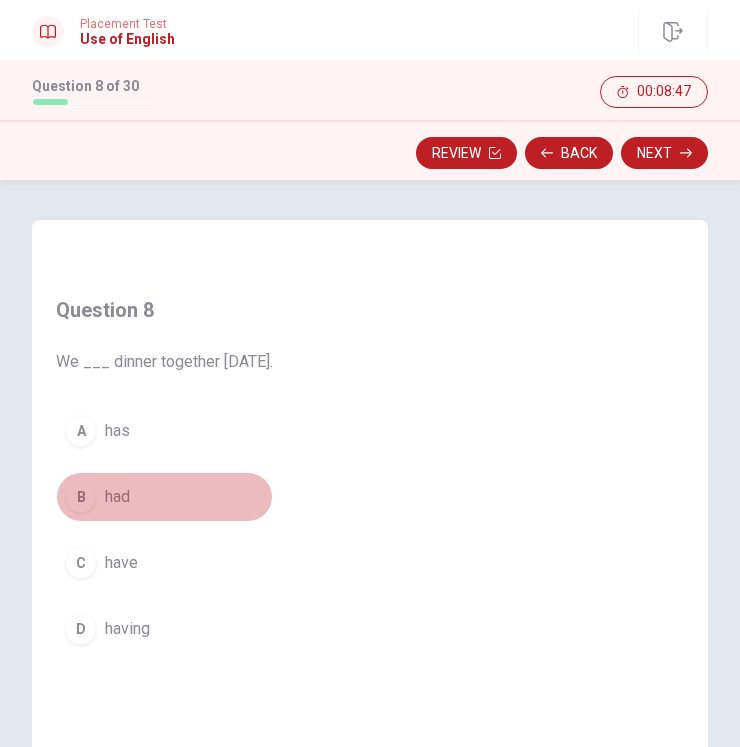 click on "B" at bounding box center (81, 497) 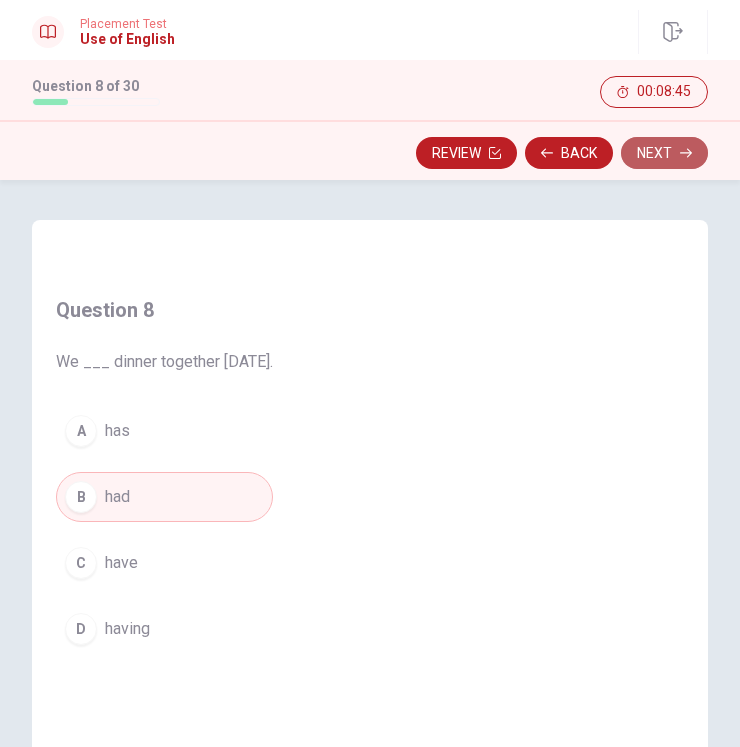 click on "Next" at bounding box center (664, 153) 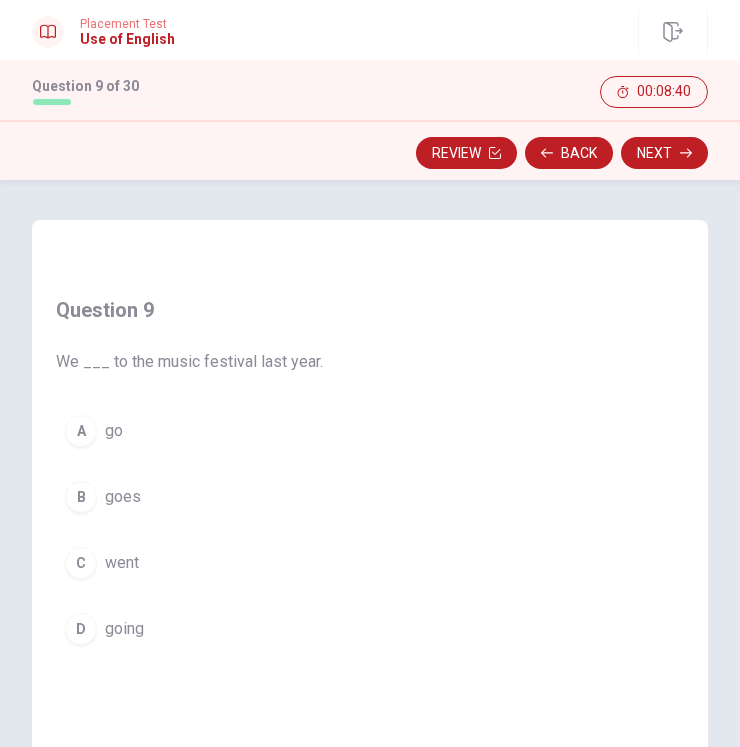 click on "C" at bounding box center [81, 563] 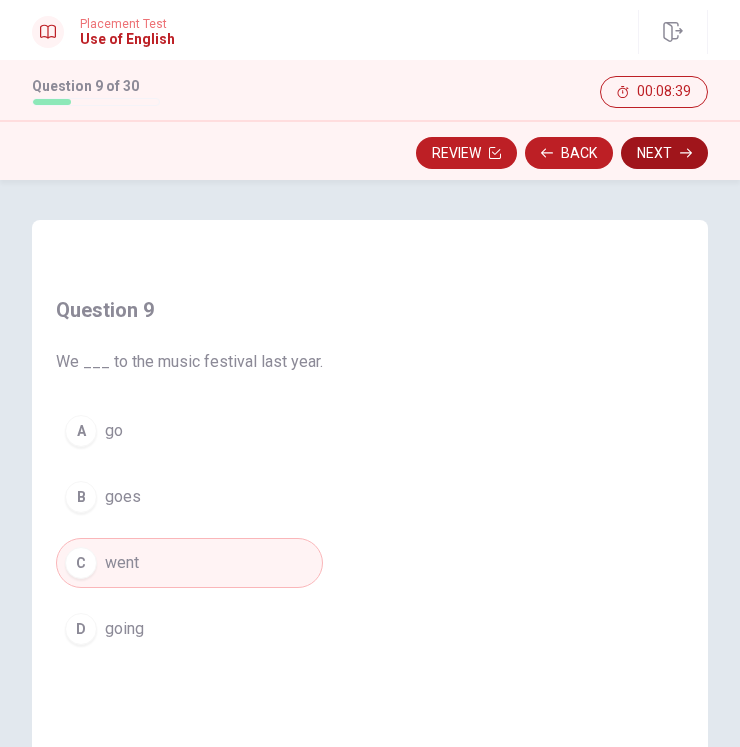 click on "Next" at bounding box center (664, 153) 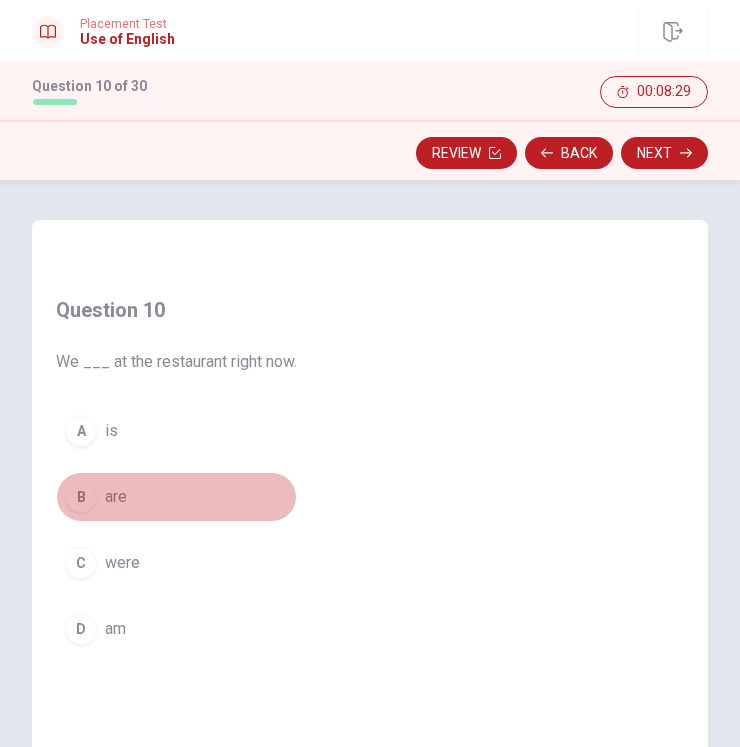 click on "B" at bounding box center (81, 497) 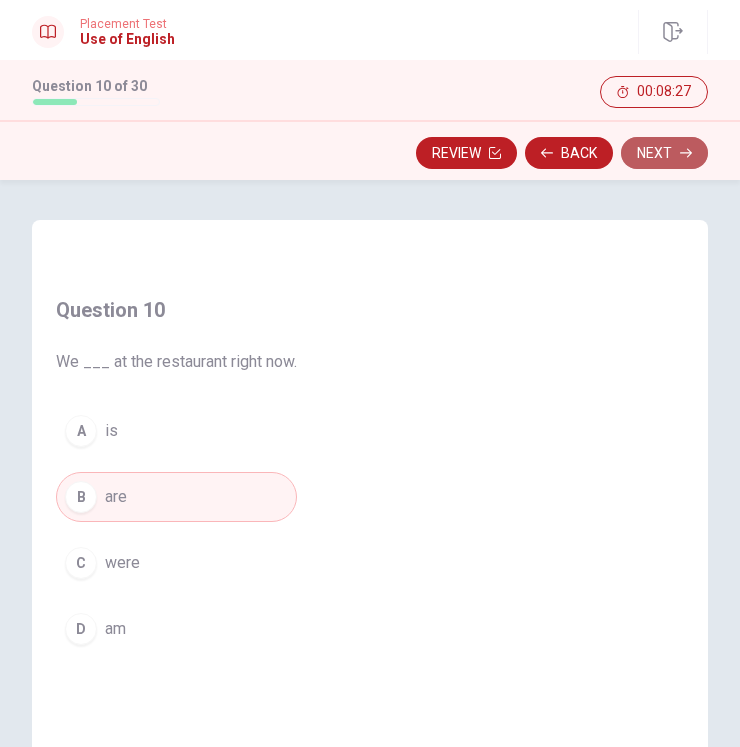 click on "Next" at bounding box center [664, 153] 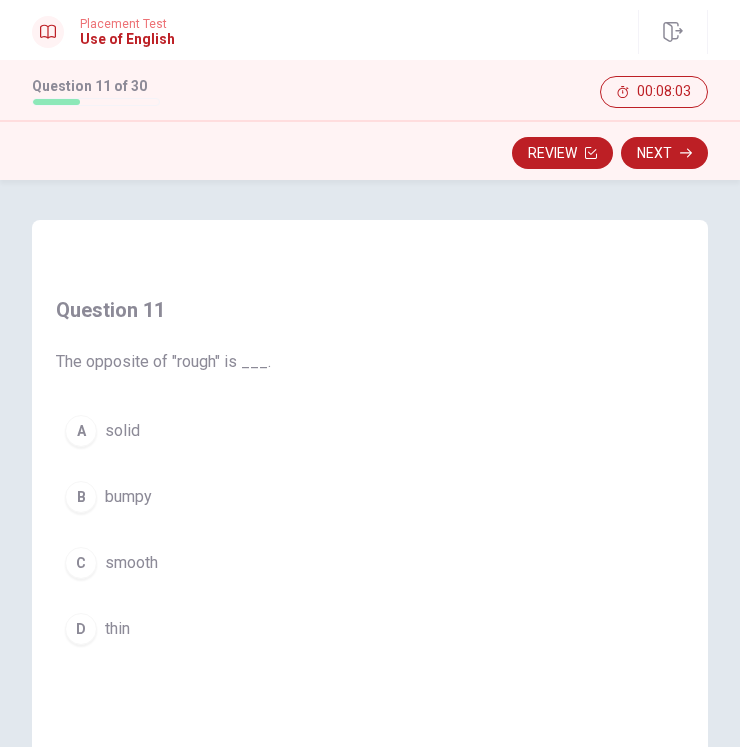 click on "solid" at bounding box center (122, 431) 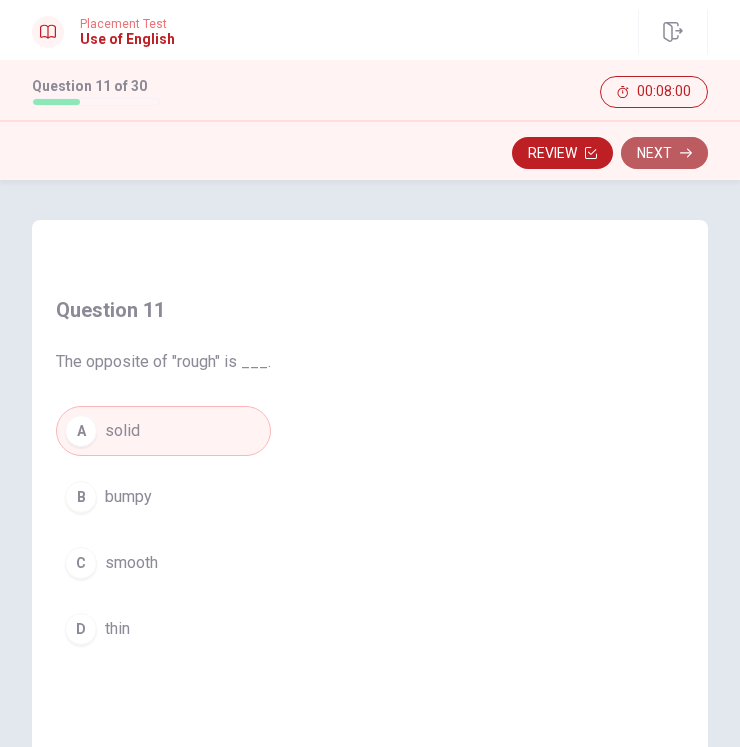 click on "Next" at bounding box center (664, 153) 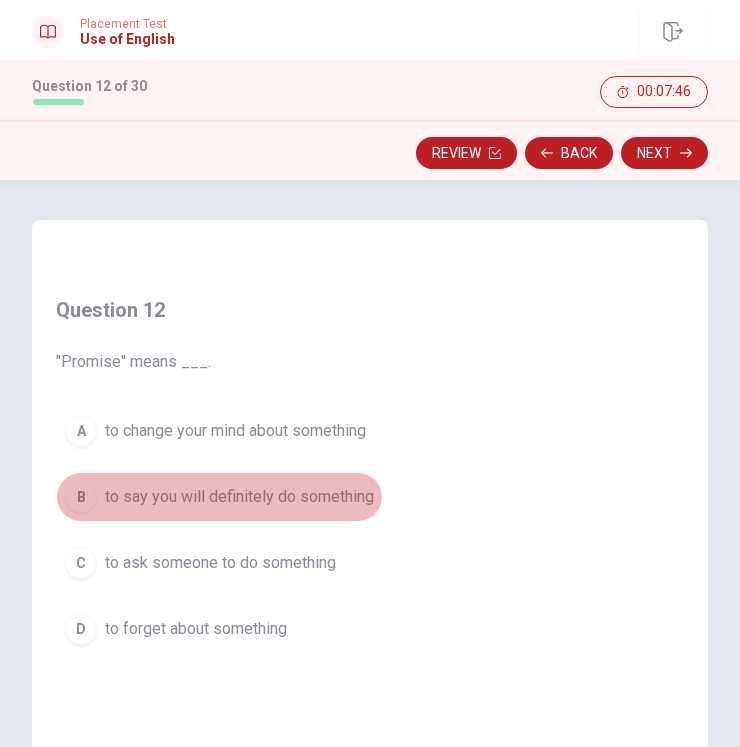 click on "to say you will definitely do something" at bounding box center [239, 497] 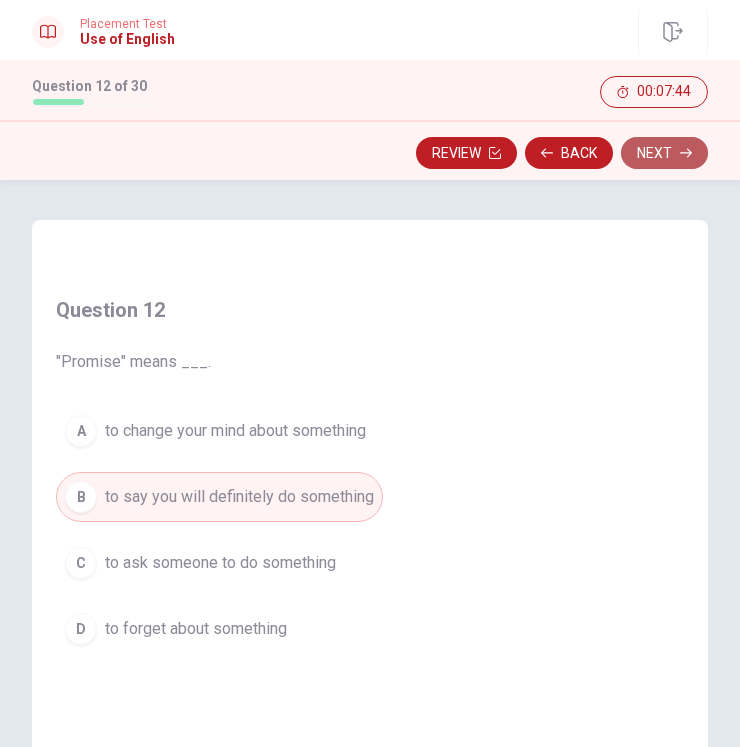 click on "Next" at bounding box center [664, 153] 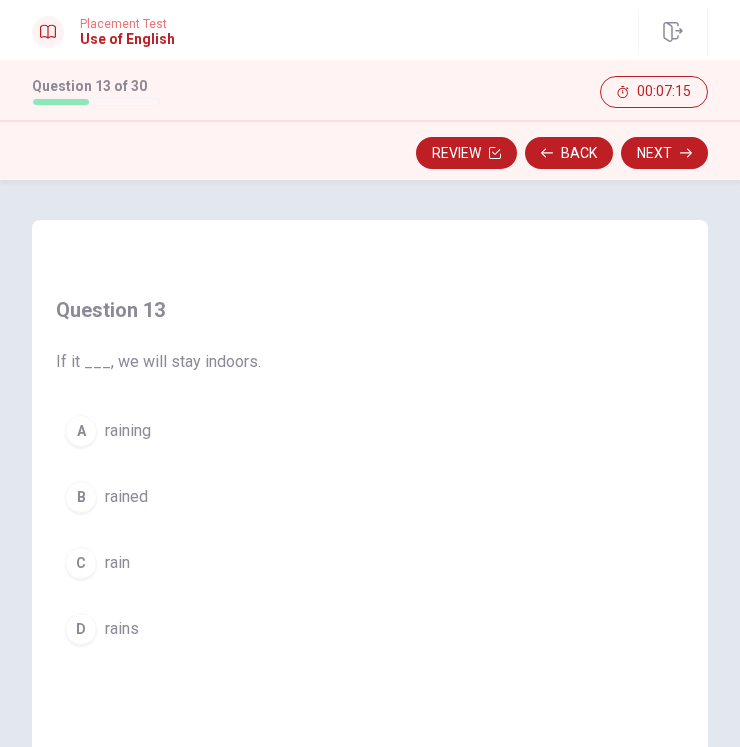click on "C" at bounding box center [81, 563] 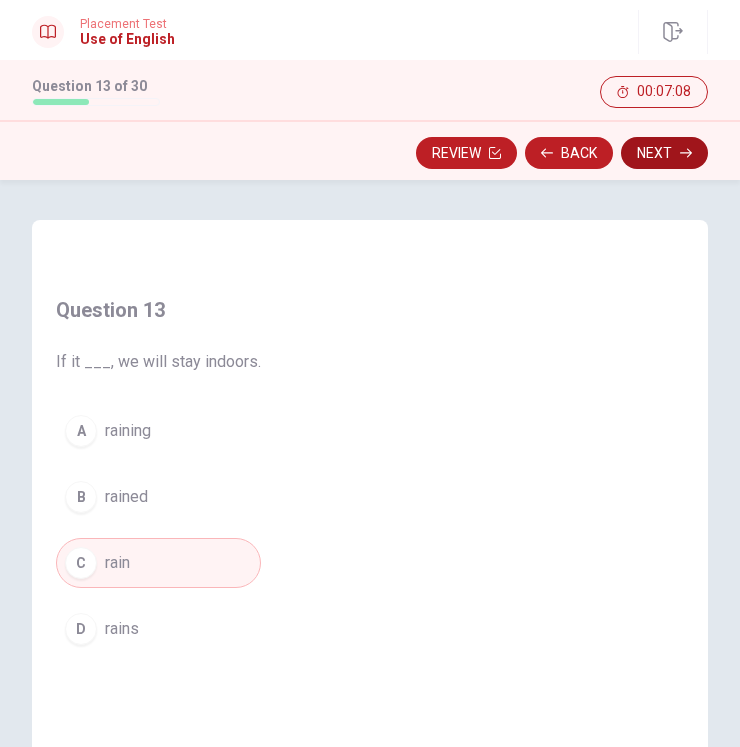 click on "Next" at bounding box center [664, 153] 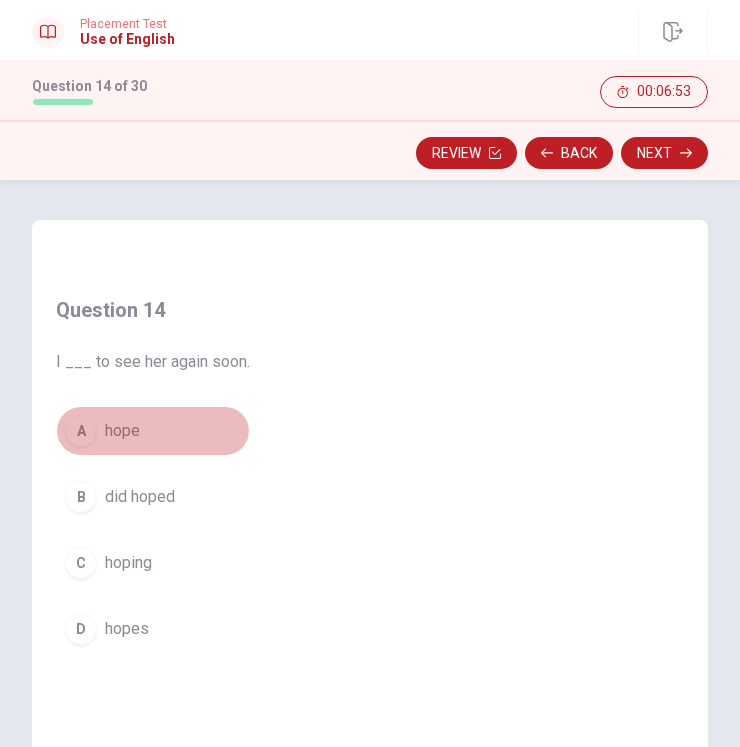 click on "A" at bounding box center (81, 431) 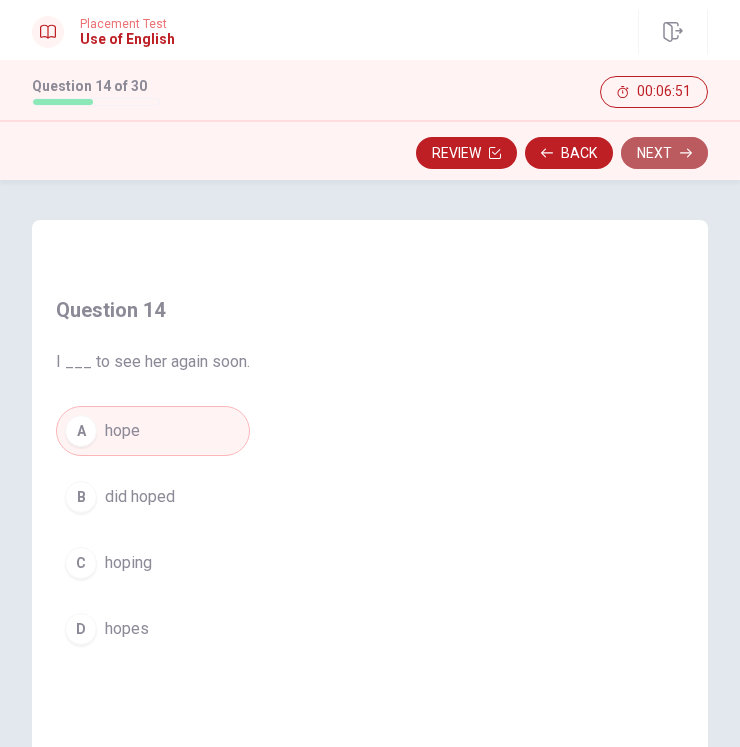 click on "Next" at bounding box center (664, 153) 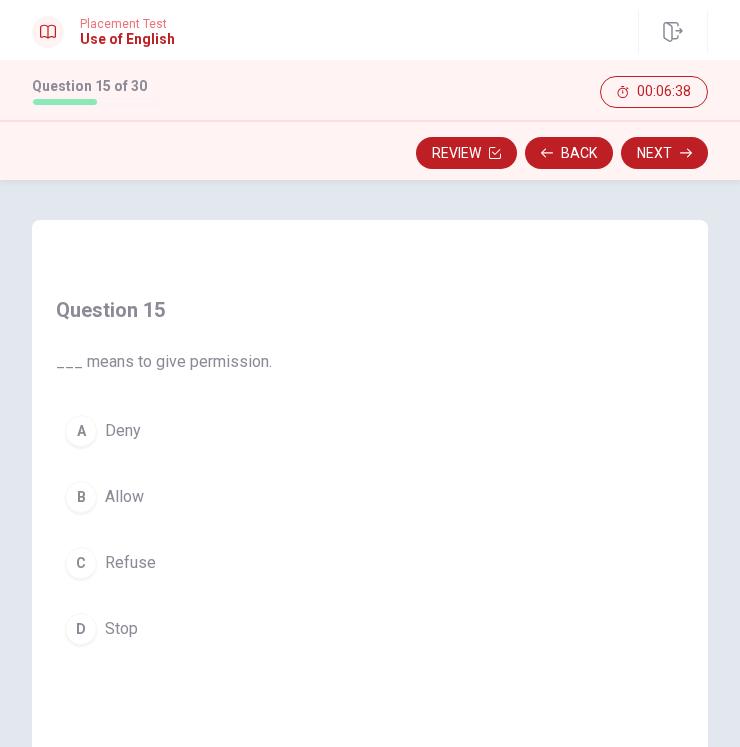 click on "B" at bounding box center [81, 497] 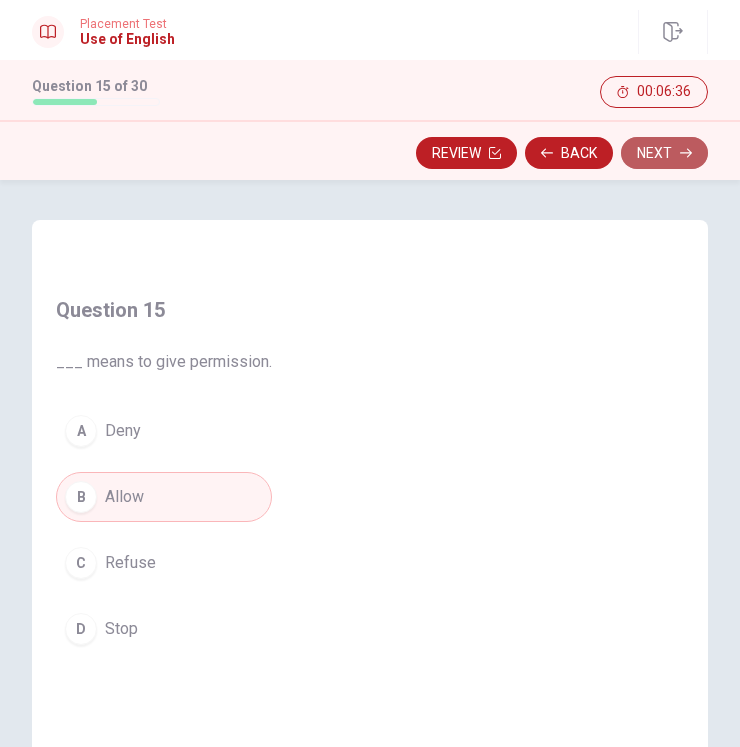 click on "Next" at bounding box center [664, 153] 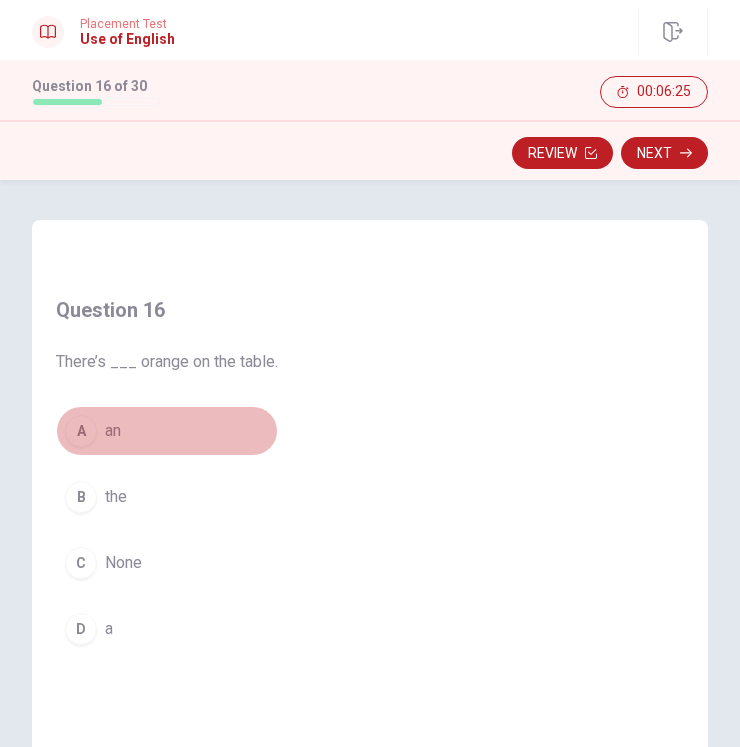 click on "A" at bounding box center [81, 431] 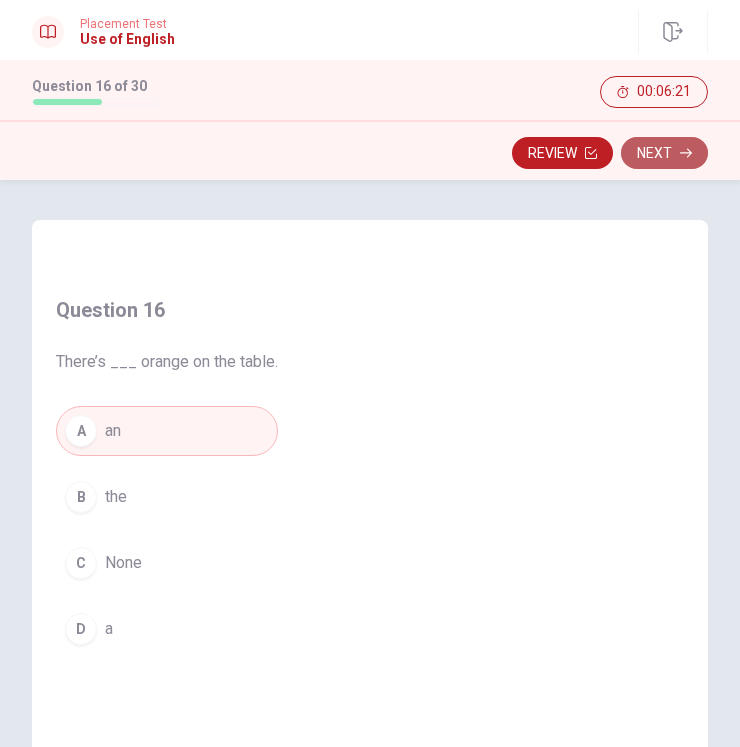 click on "Next" at bounding box center [664, 153] 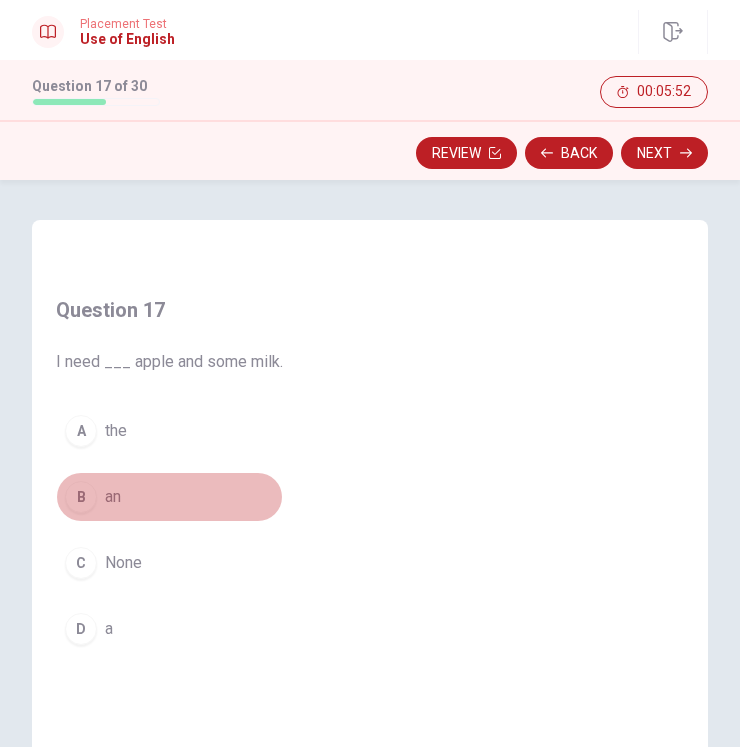 click on "B" at bounding box center [81, 497] 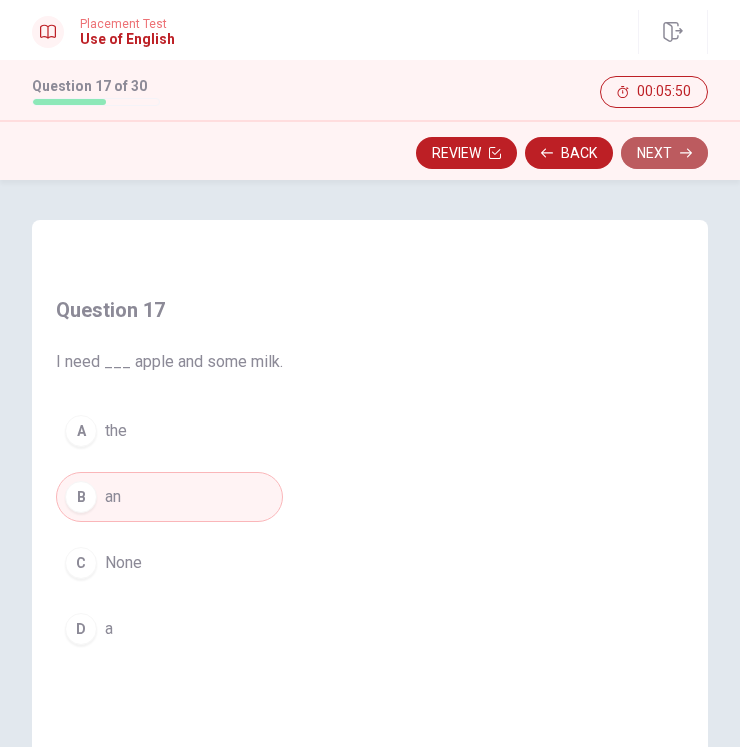 click on "Next" at bounding box center (664, 153) 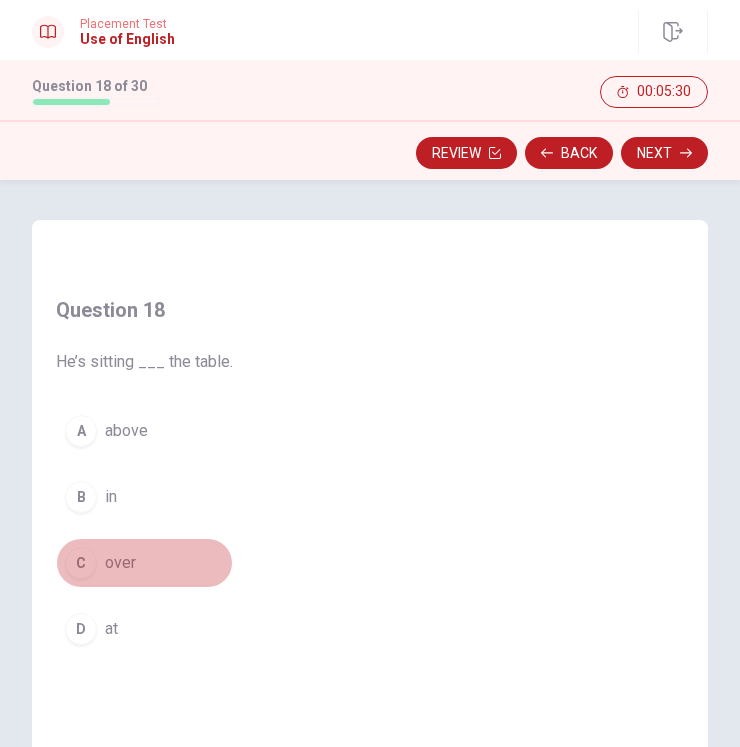 click on "C" at bounding box center [81, 563] 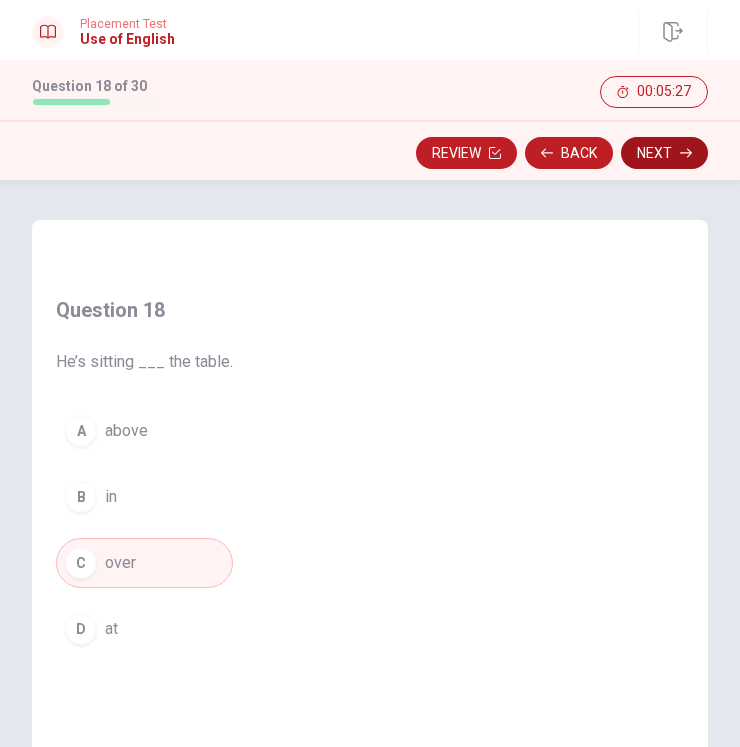 click on "Next" at bounding box center [664, 153] 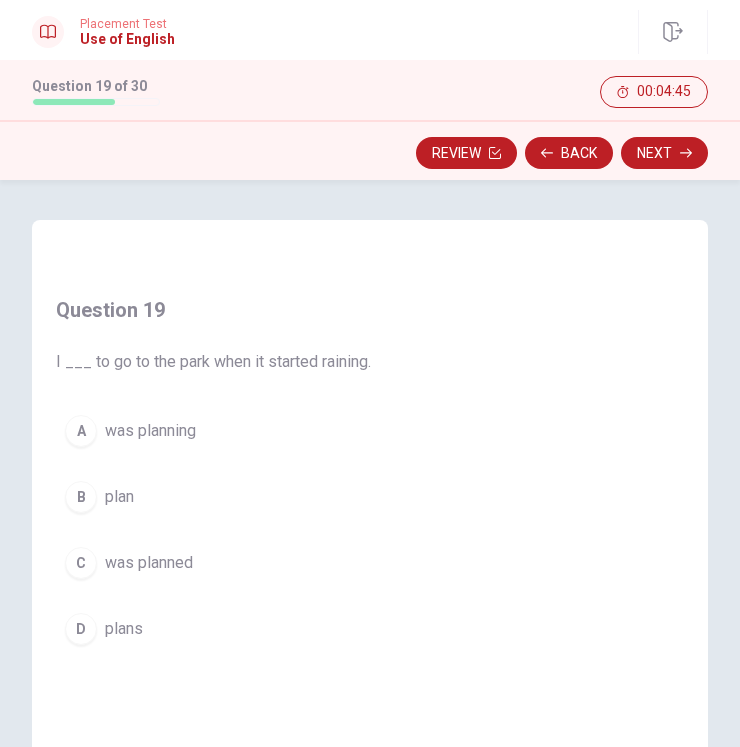 click on "C" at bounding box center [81, 563] 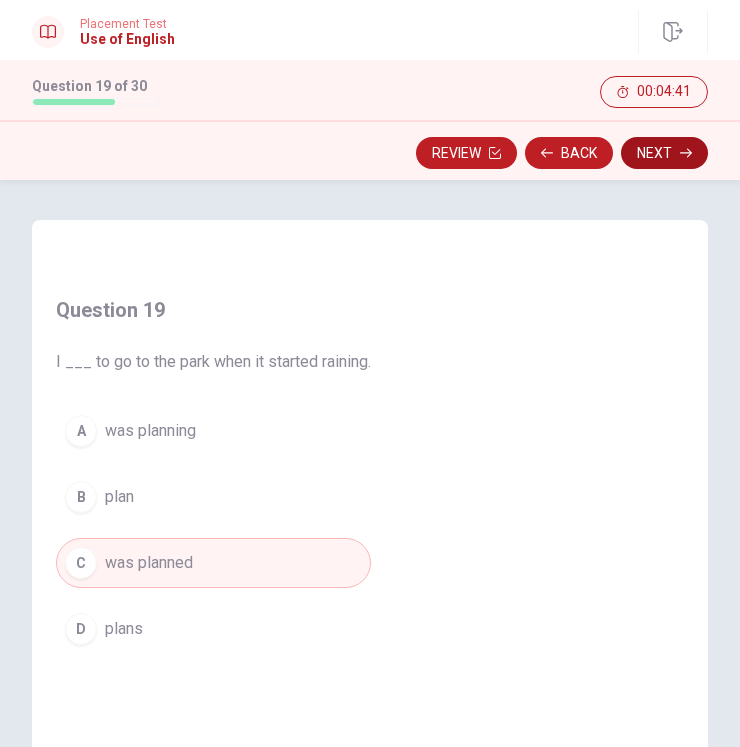 click on "Next" at bounding box center [664, 153] 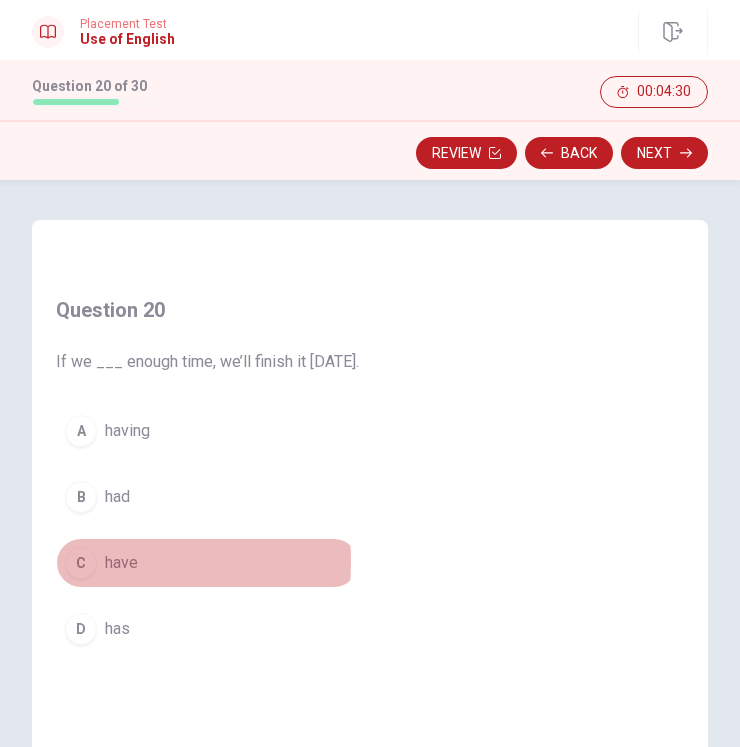 click on "C" at bounding box center (81, 563) 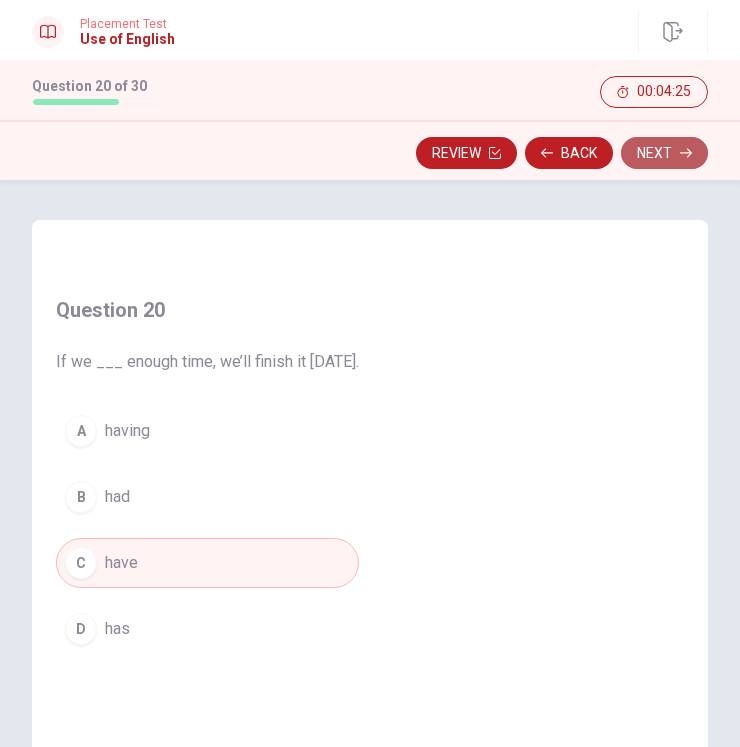 click on "Next" at bounding box center (664, 153) 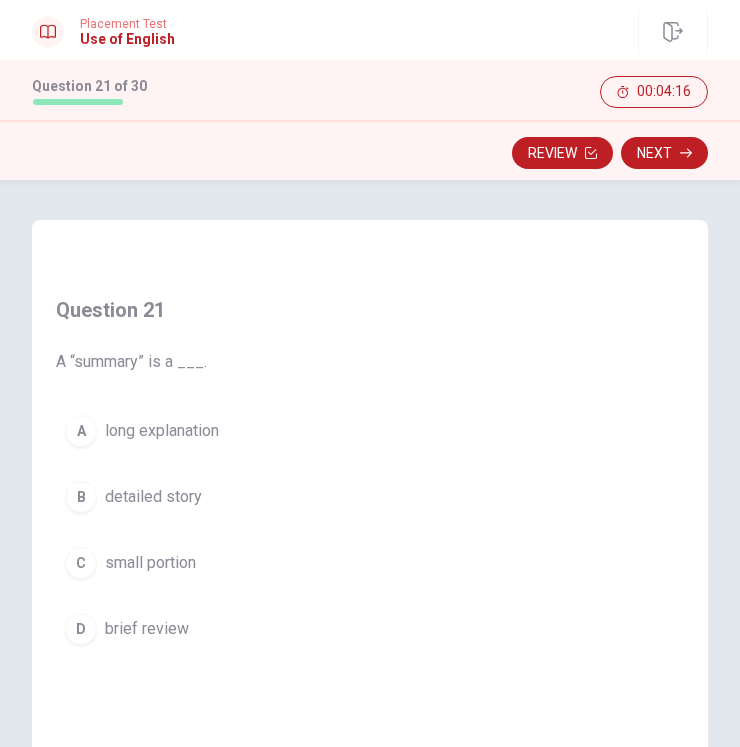 click on "D" at bounding box center (81, 629) 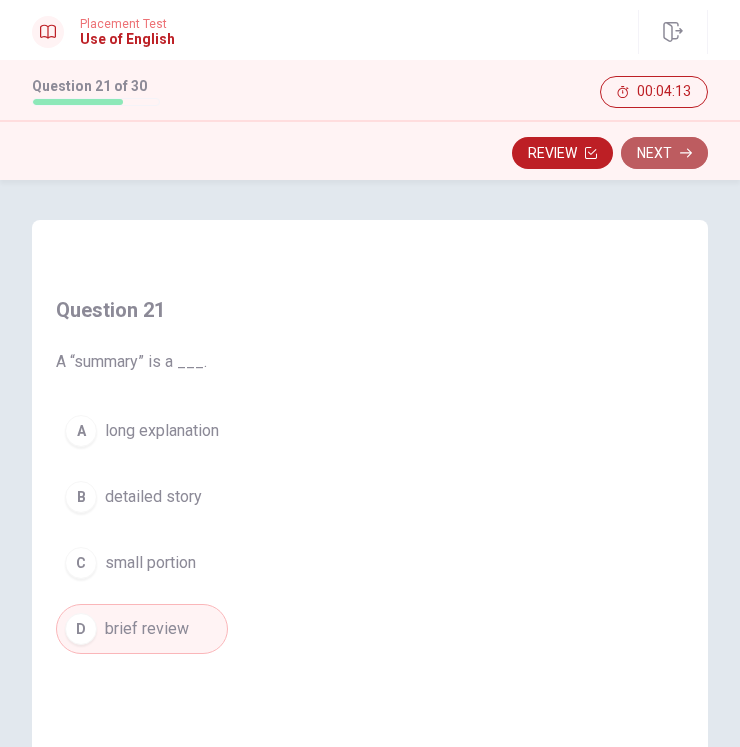 click on "Next" at bounding box center [664, 153] 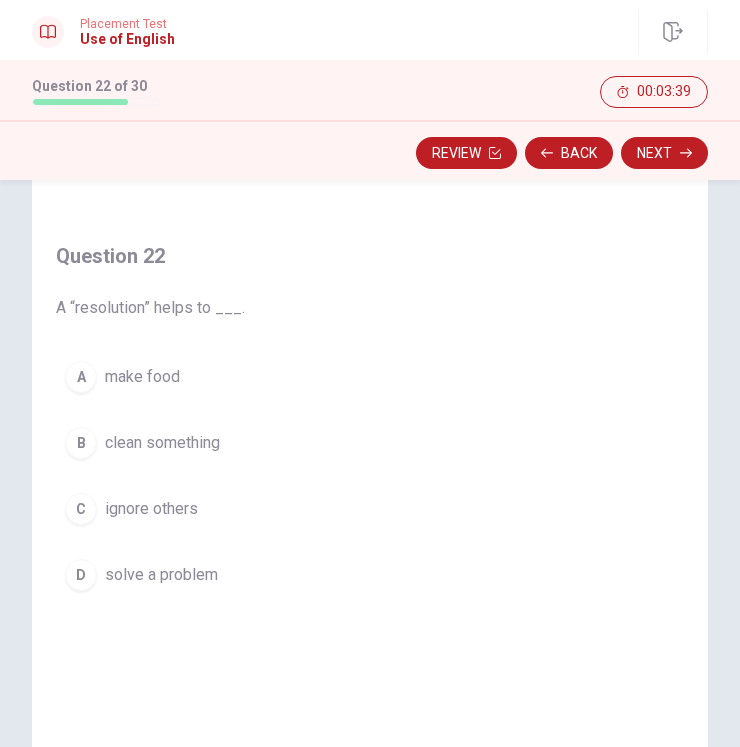 scroll, scrollTop: 100, scrollLeft: 0, axis: vertical 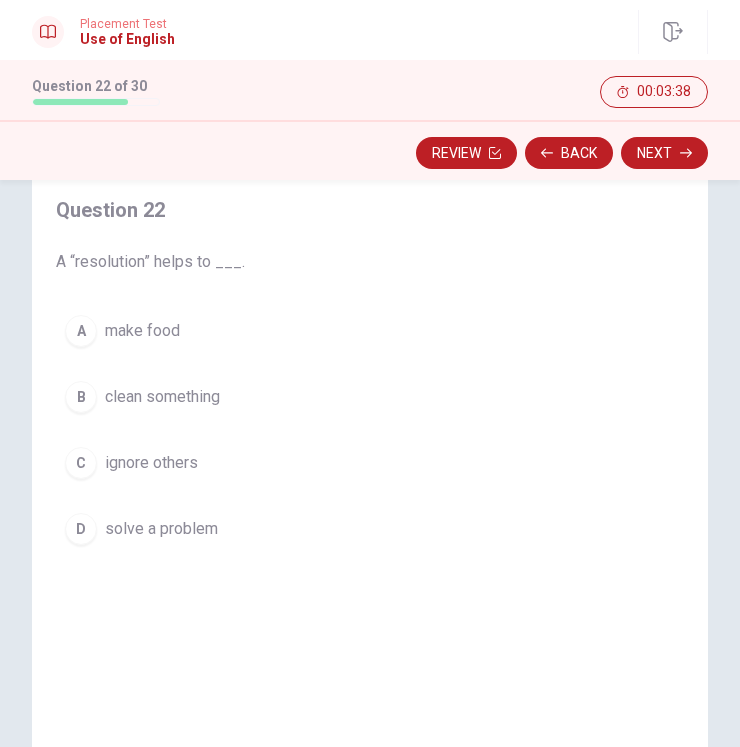 click on "solve a problem" at bounding box center [161, 529] 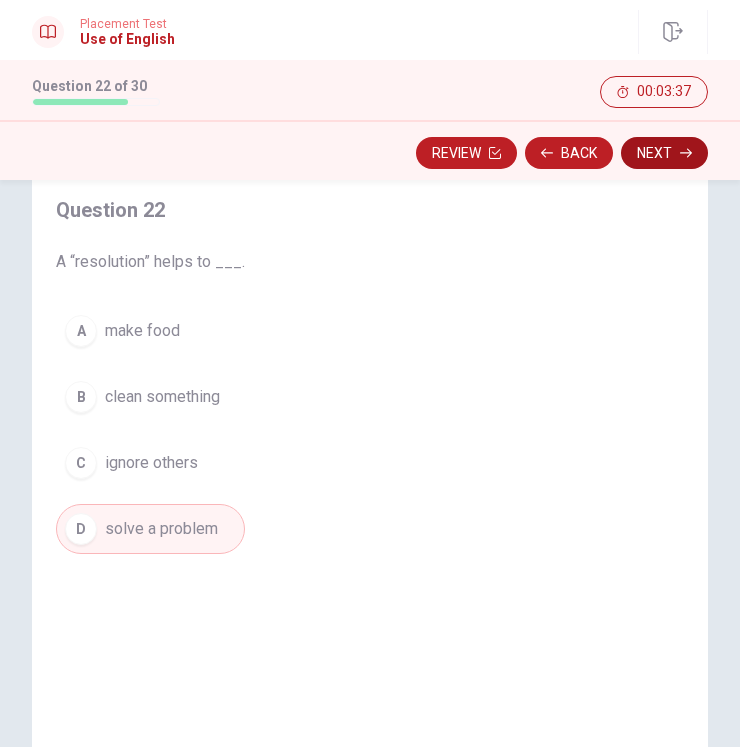 click on "Next" at bounding box center [664, 153] 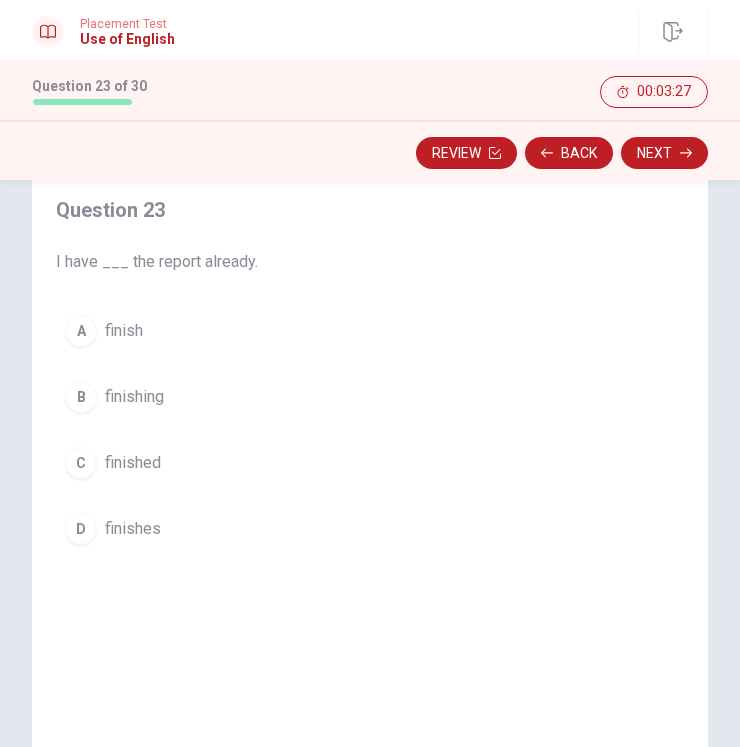 click on "C" at bounding box center [81, 463] 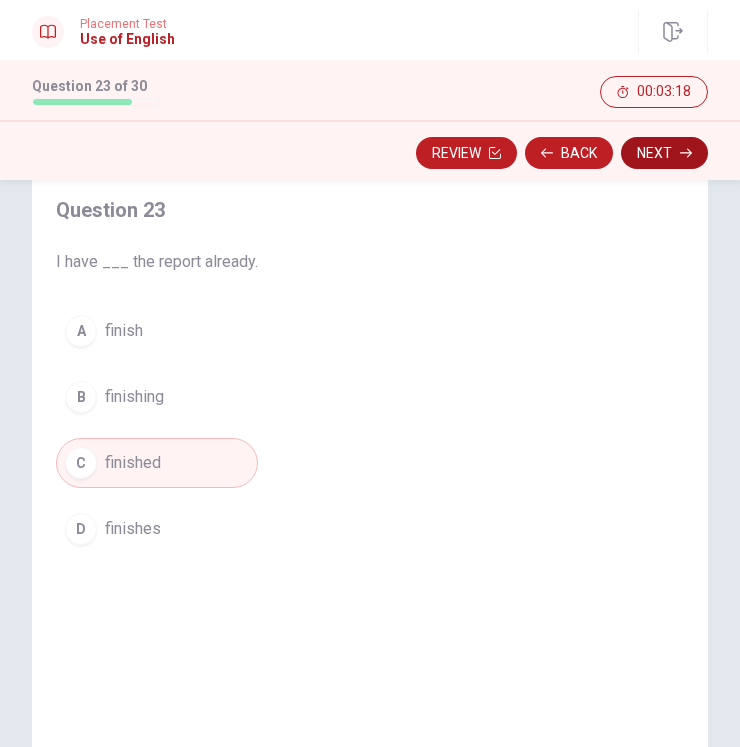 click on "Next" at bounding box center (664, 153) 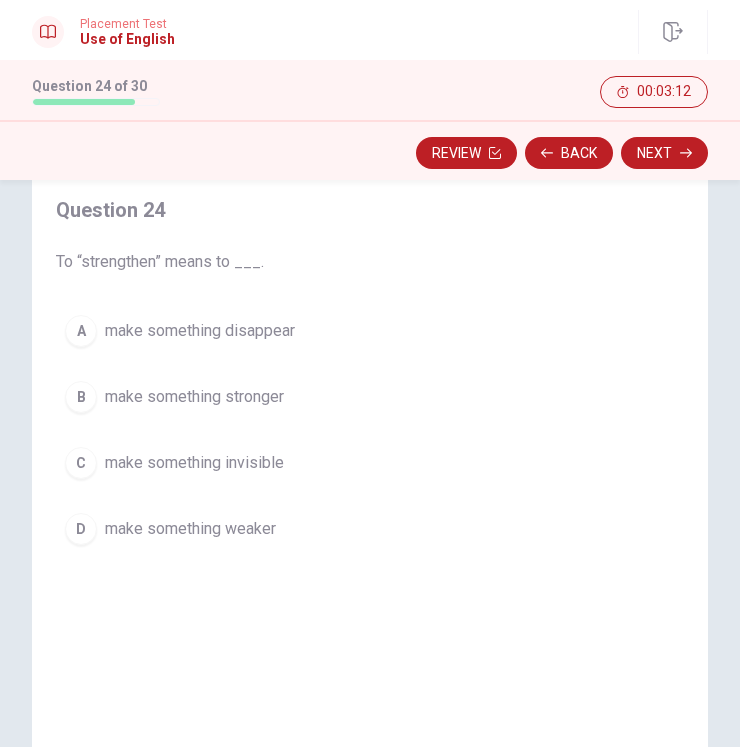 click on "make something stronger" at bounding box center (194, 397) 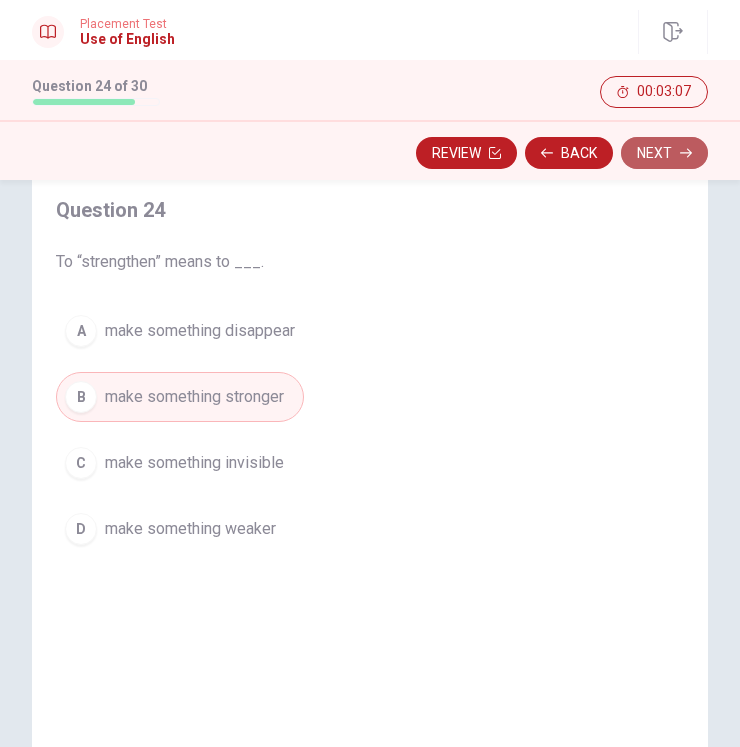 click on "Next" at bounding box center (664, 153) 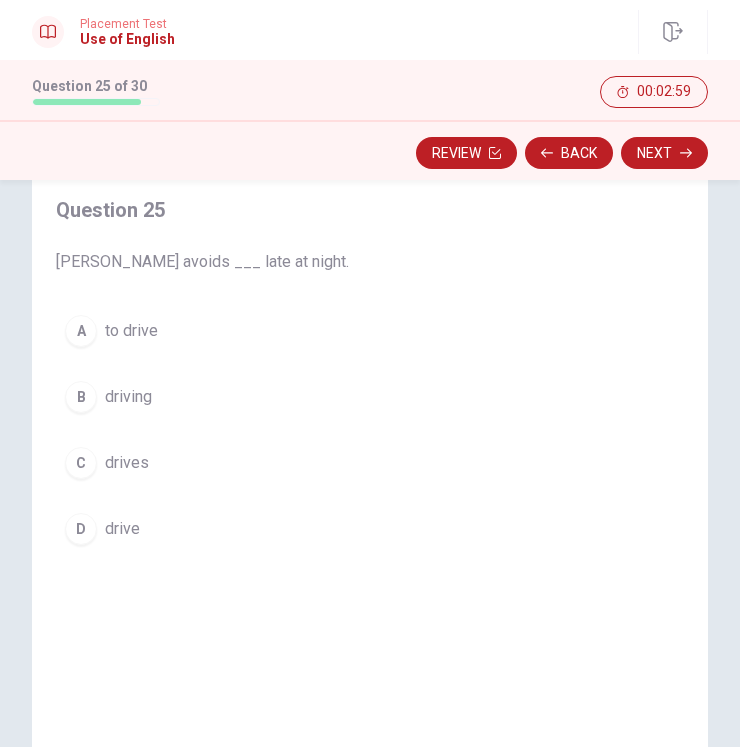 click on "driving" at bounding box center [128, 397] 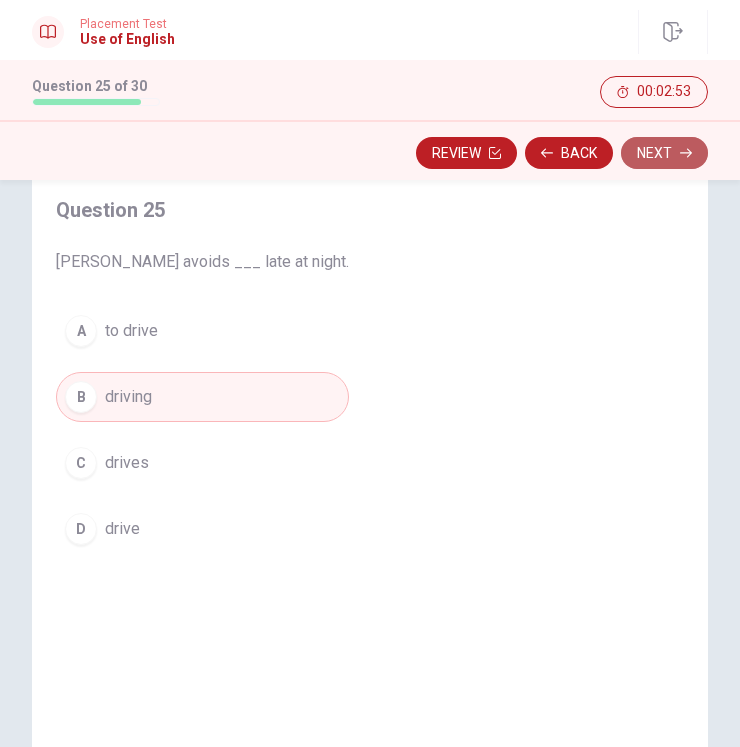 click on "Next" at bounding box center [664, 153] 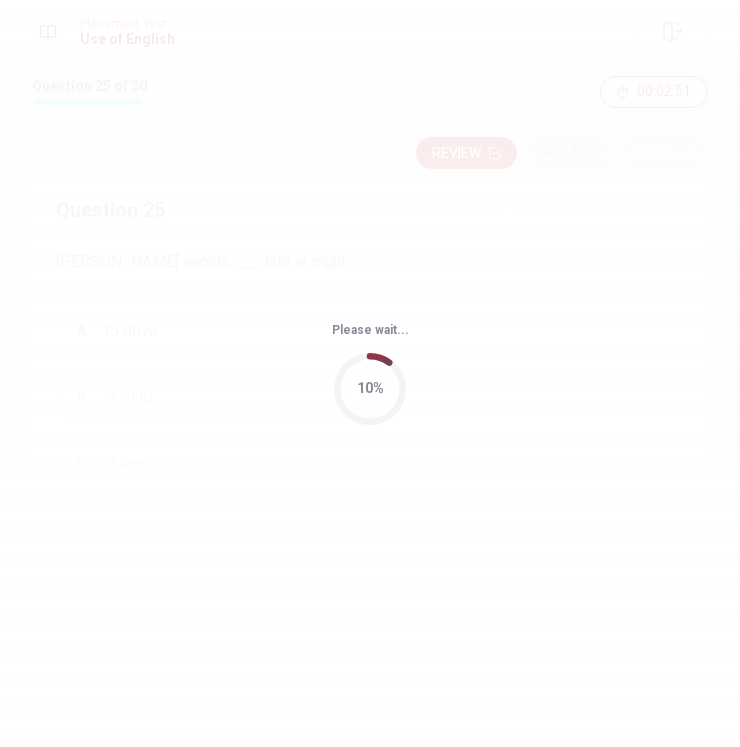 scroll, scrollTop: 0, scrollLeft: 0, axis: both 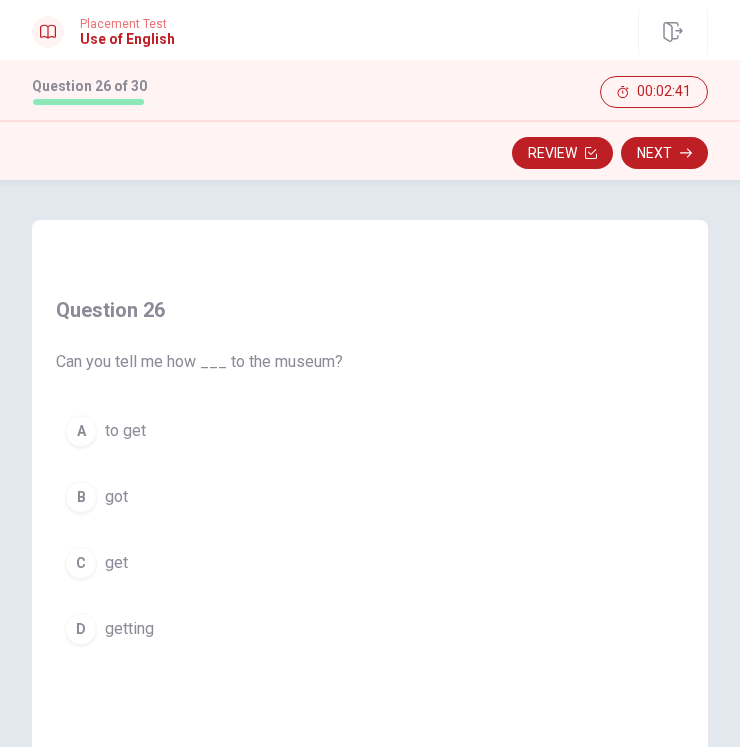 click on "A to get" at bounding box center [199, 431] 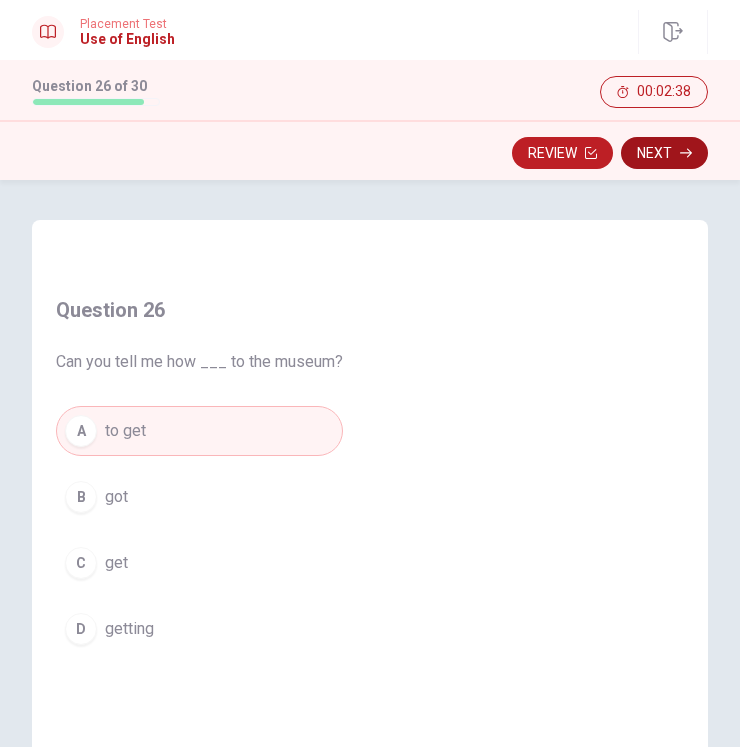 click 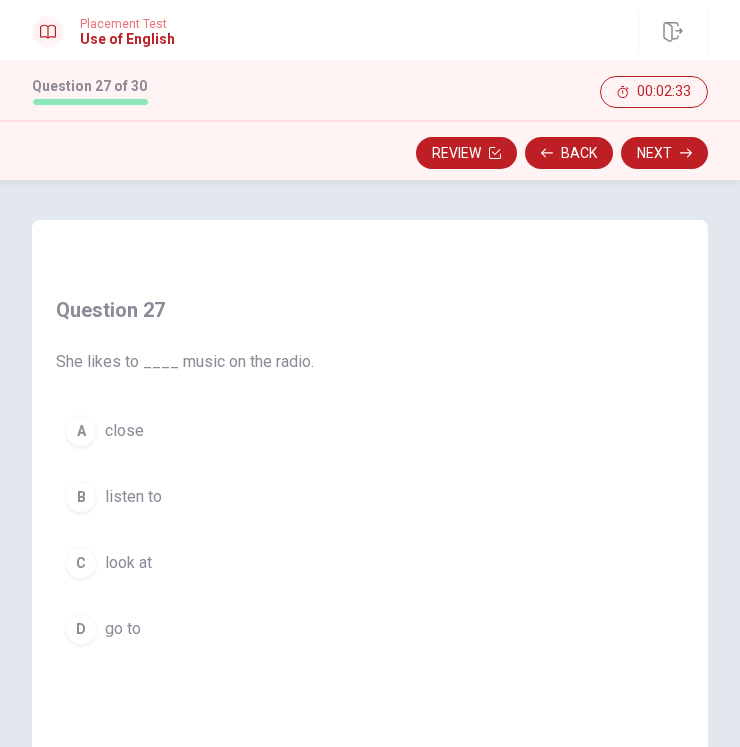 click on "listen to" at bounding box center [133, 497] 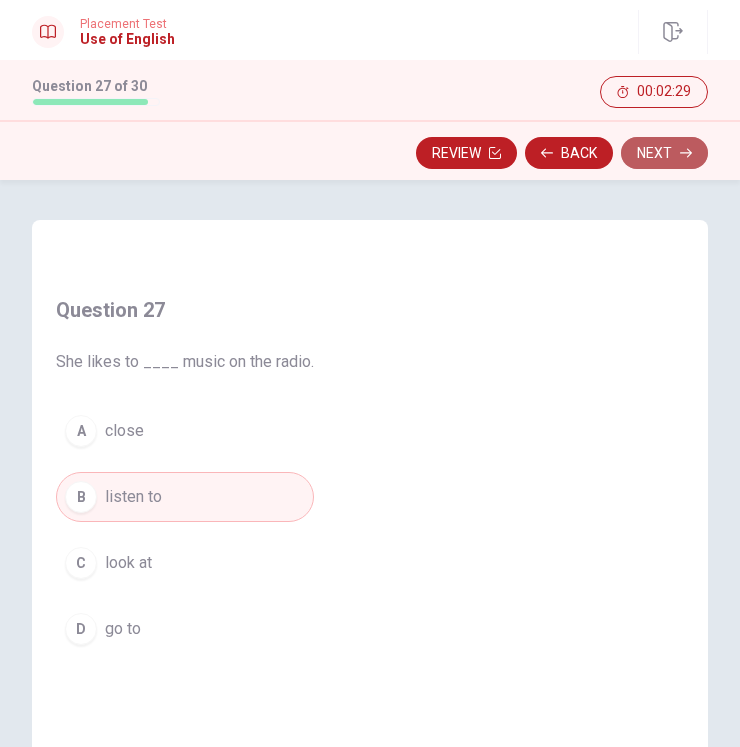 click on "Next" at bounding box center [664, 153] 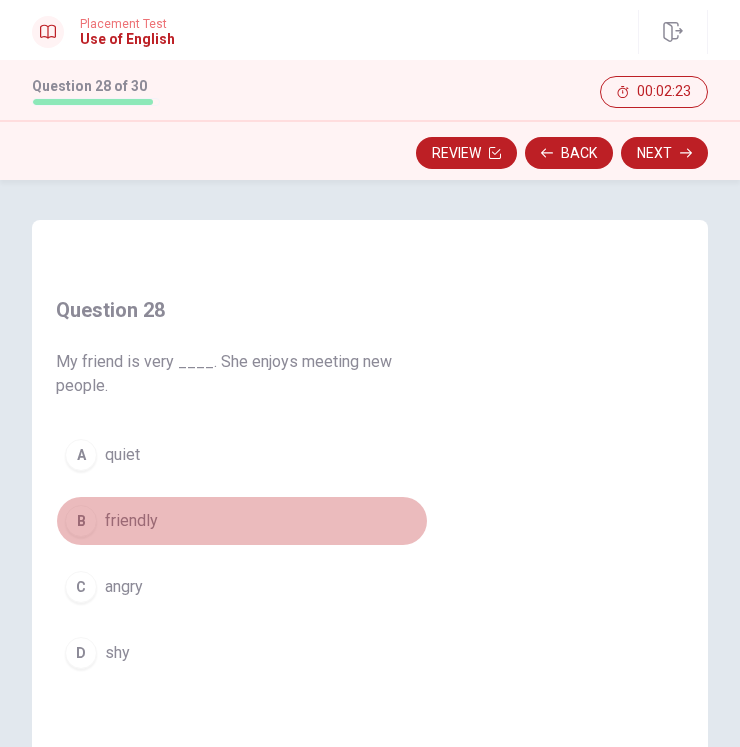 click on "friendly" at bounding box center (131, 521) 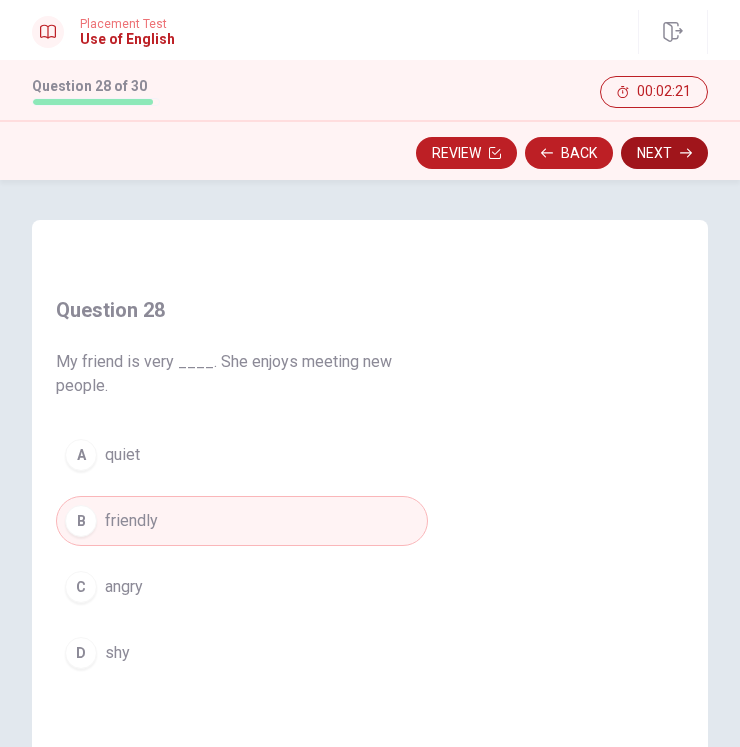 click on "Next" at bounding box center [664, 153] 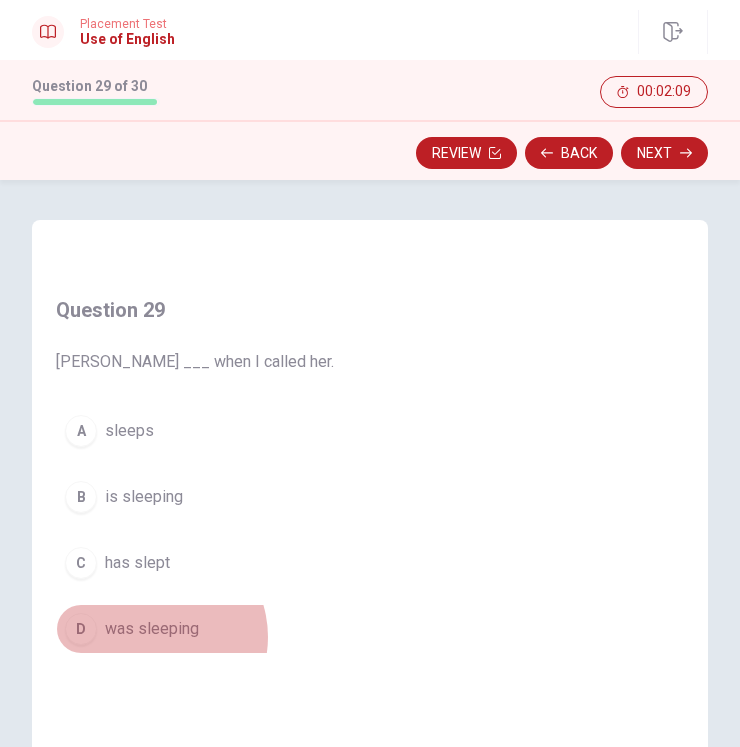 click on "was sleeping" at bounding box center (152, 629) 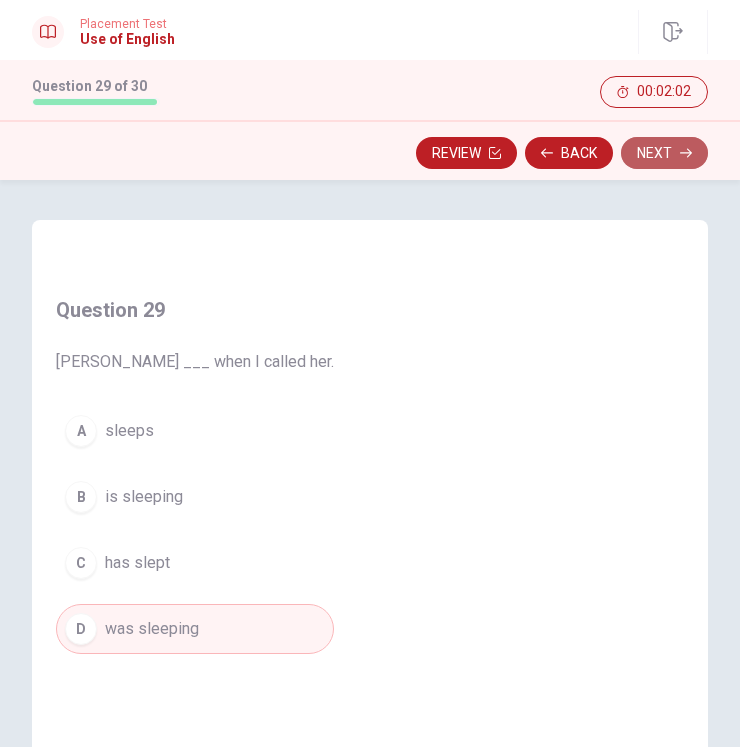 click on "Next" at bounding box center [664, 153] 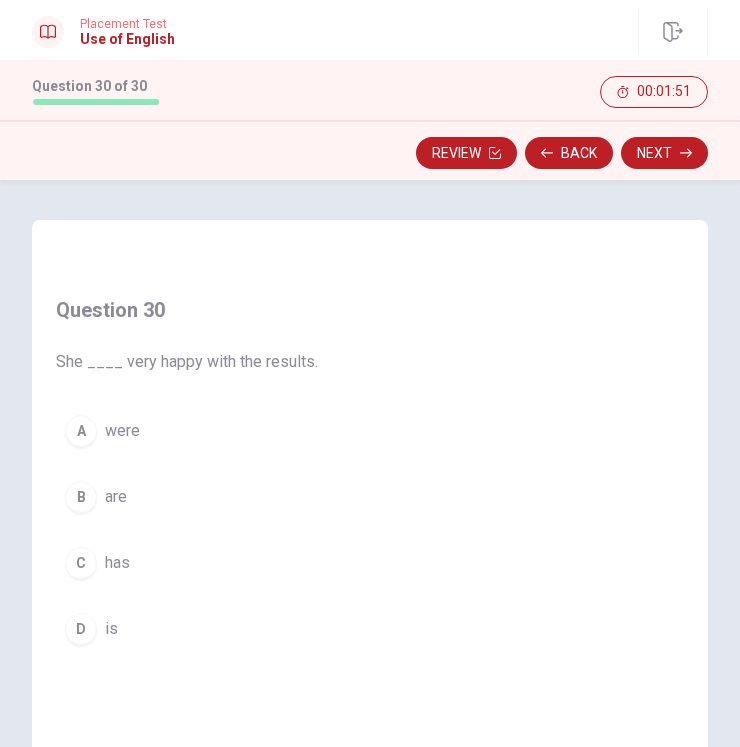 click on "D" at bounding box center (81, 629) 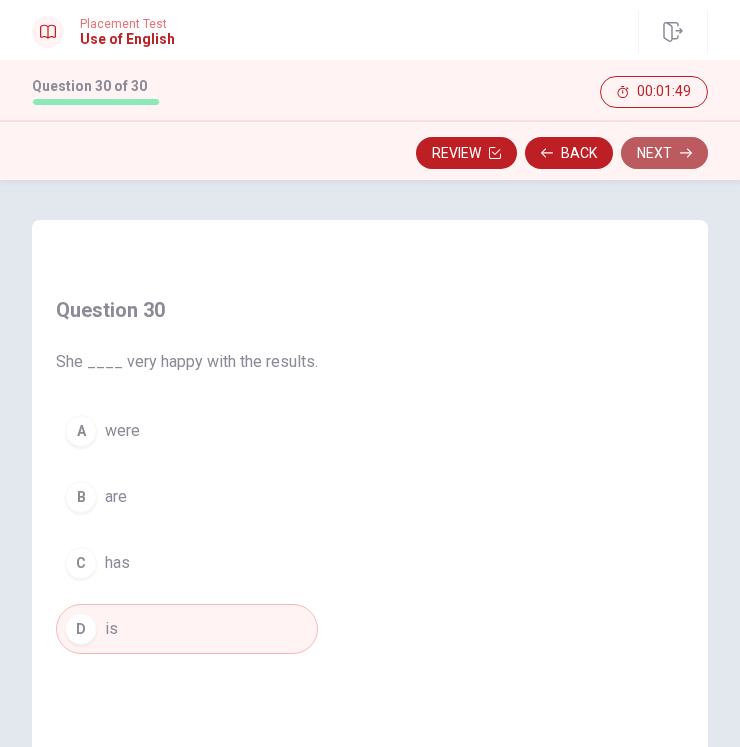click on "Next" at bounding box center [664, 153] 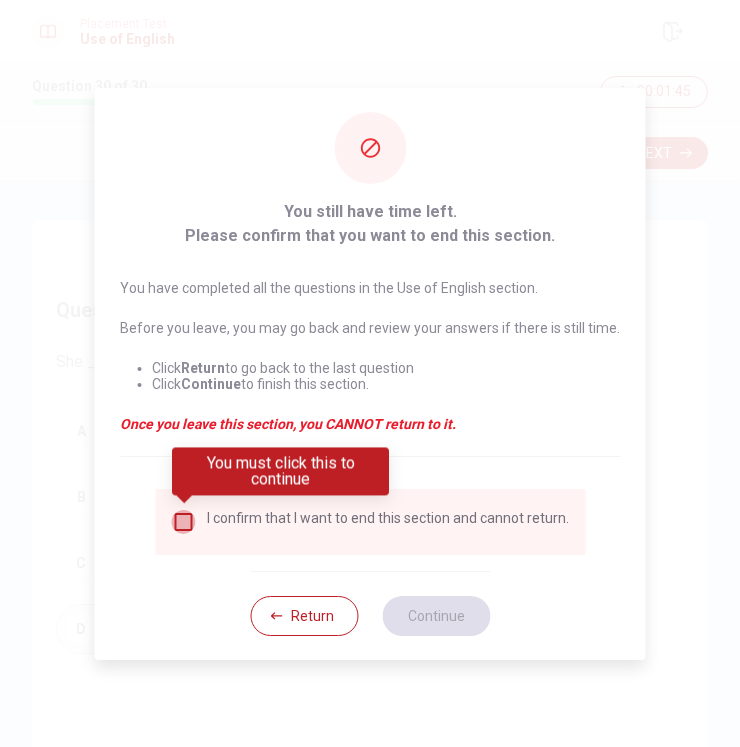 click at bounding box center [183, 522] 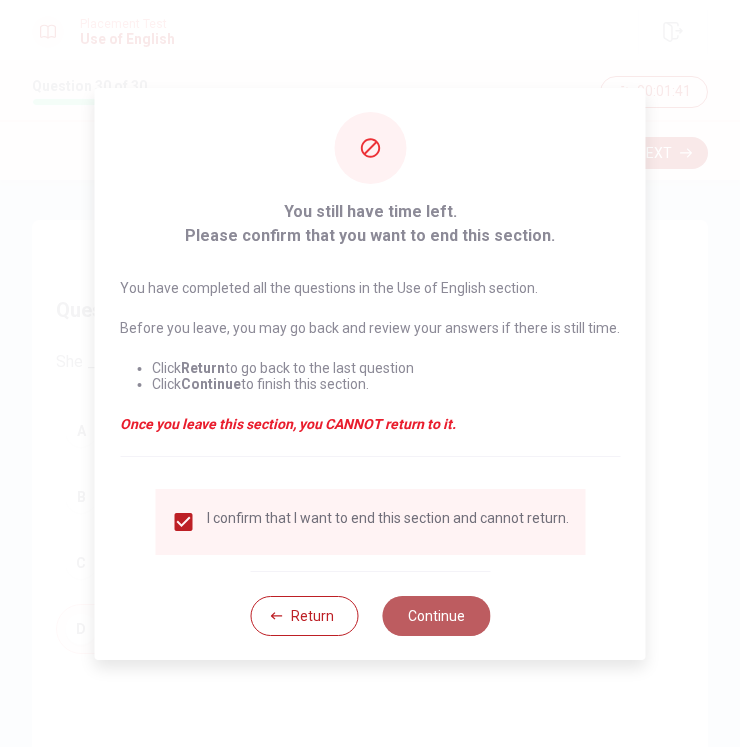 click on "Continue" at bounding box center [436, 616] 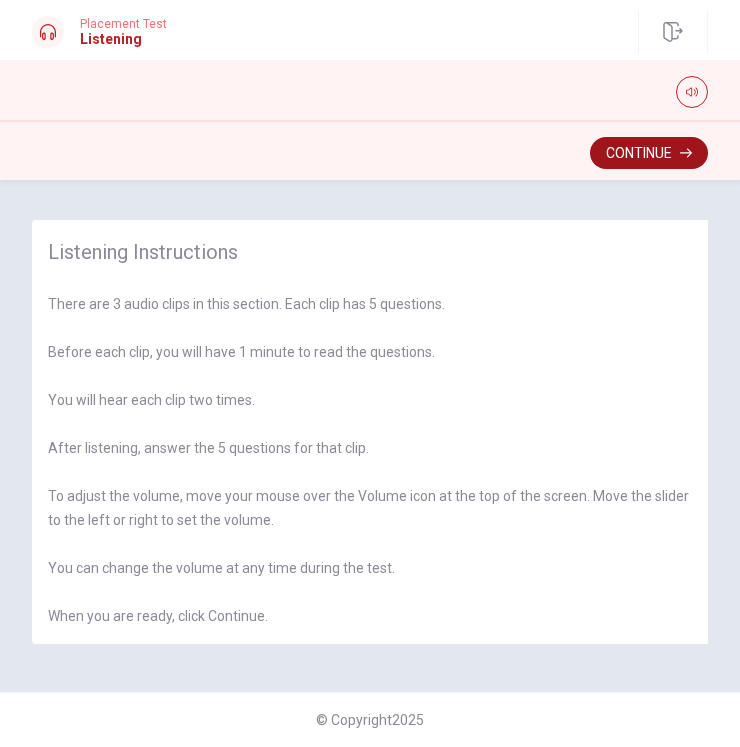 click on "Continue" at bounding box center [649, 153] 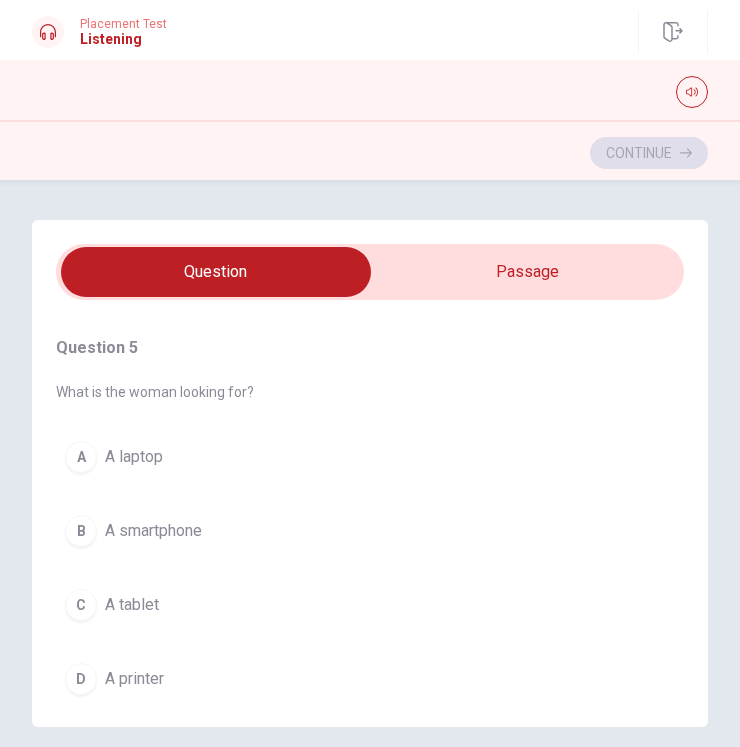 scroll, scrollTop: 1668, scrollLeft: 0, axis: vertical 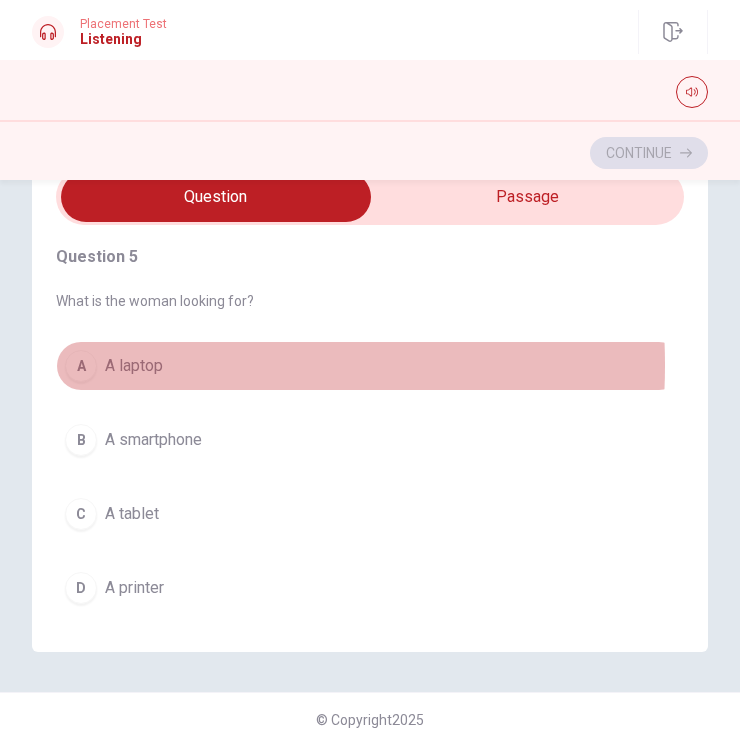 click on "A laptop" at bounding box center (134, 366) 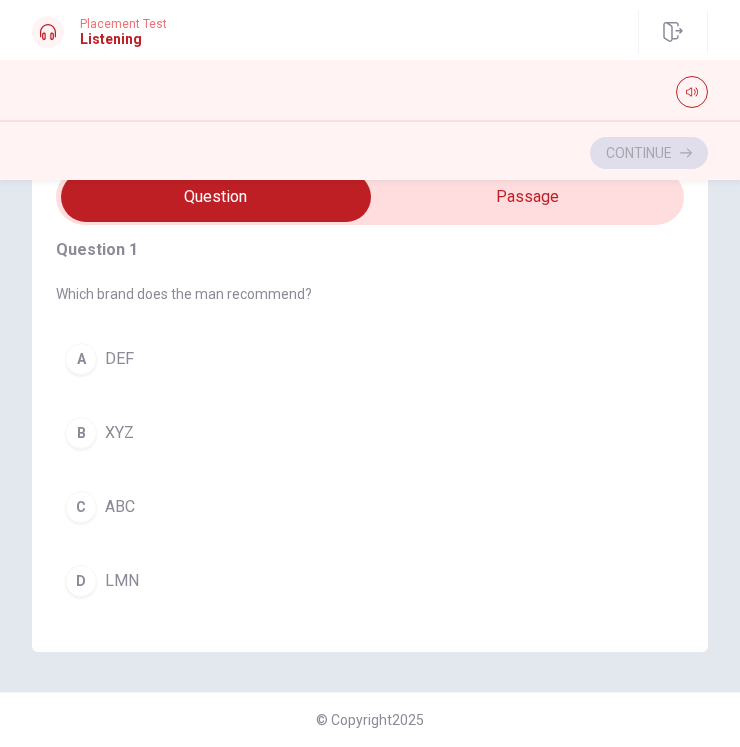 scroll, scrollTop: 0, scrollLeft: 0, axis: both 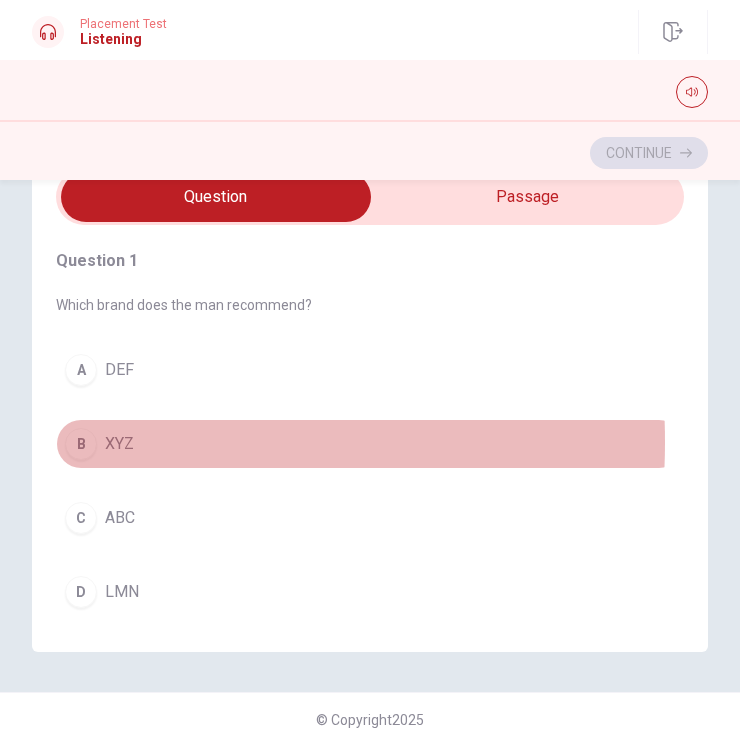 click on "B" at bounding box center [81, 444] 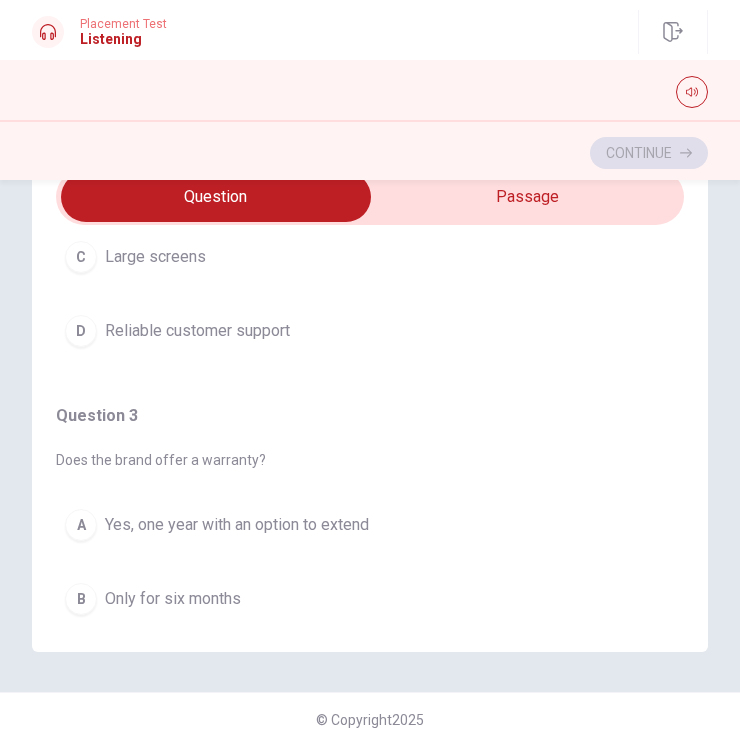 scroll, scrollTop: 700, scrollLeft: 0, axis: vertical 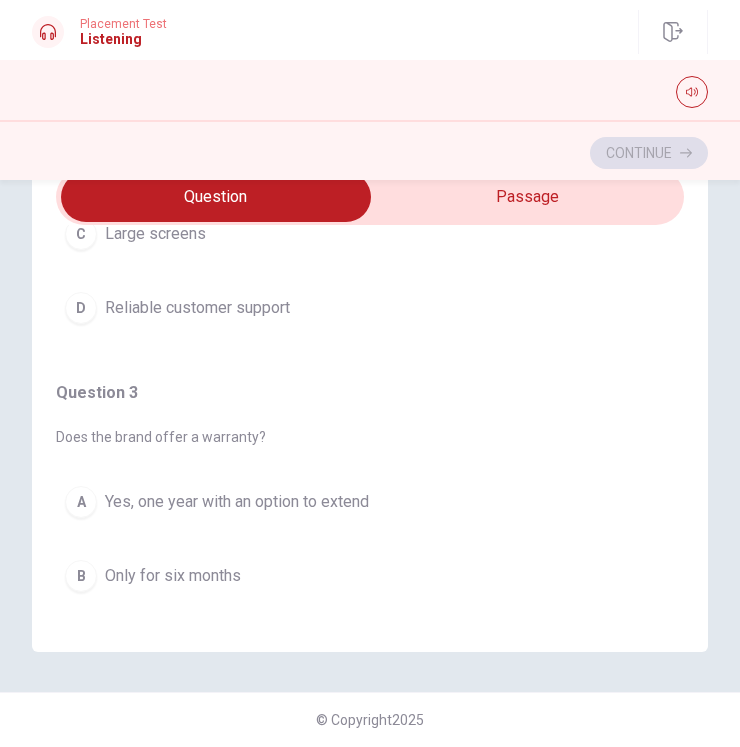 click on "Yes, one year with an option to extend" at bounding box center (237, 502) 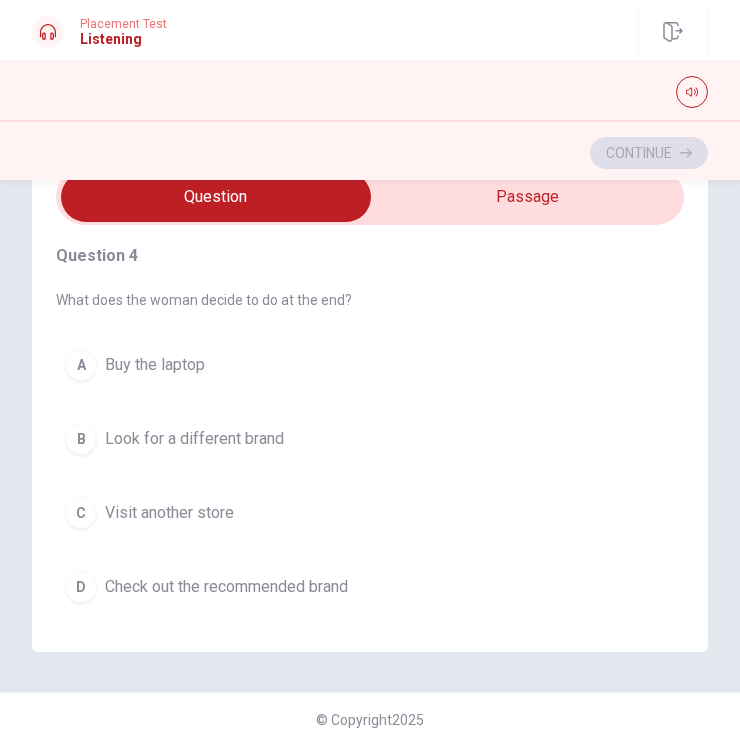 scroll, scrollTop: 1300, scrollLeft: 0, axis: vertical 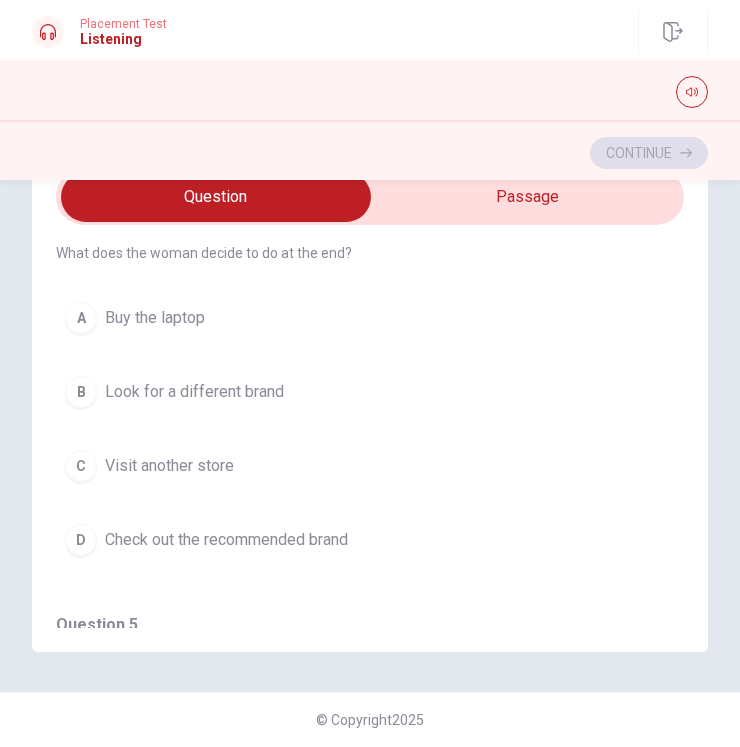 click on "Check out the recommended brand" at bounding box center (226, 540) 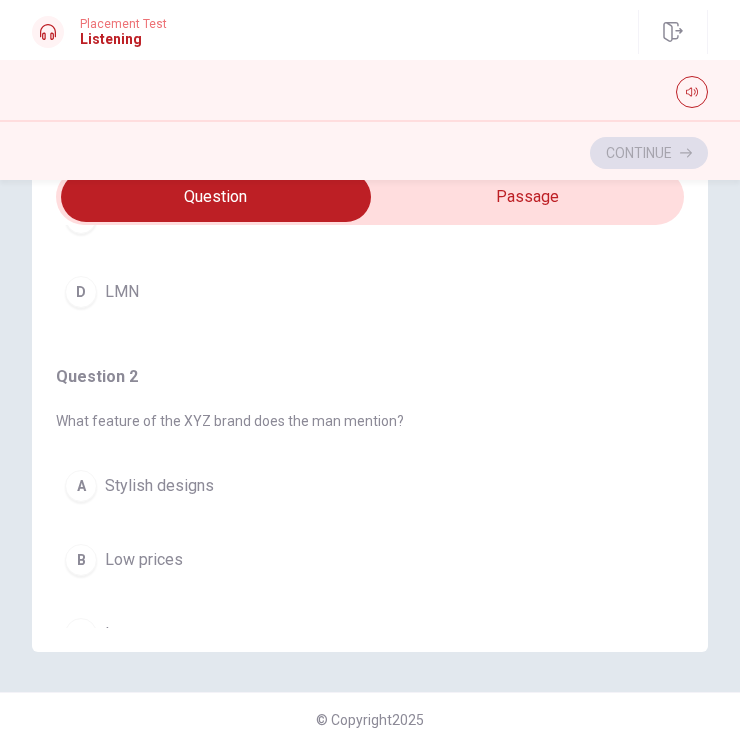 scroll, scrollTop: 400, scrollLeft: 0, axis: vertical 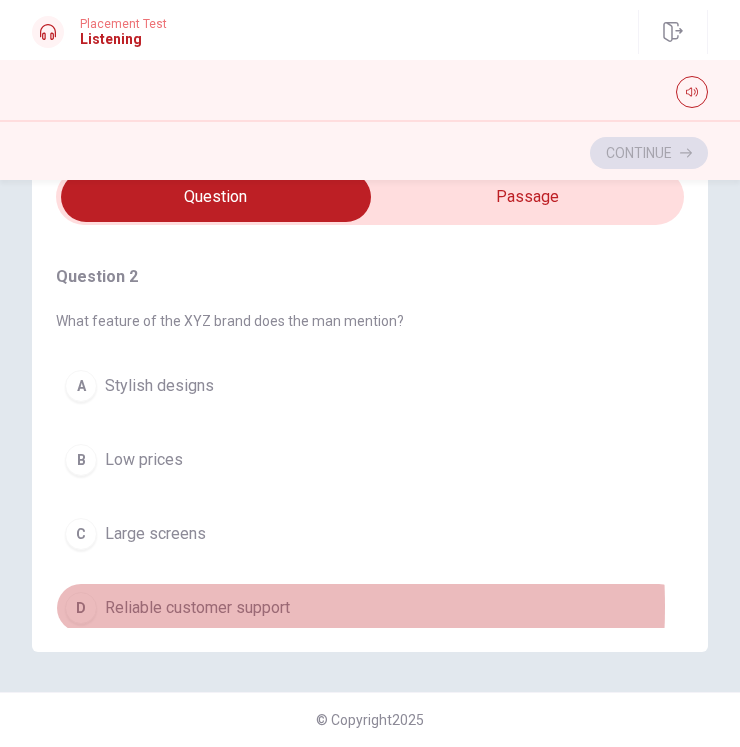 click on "Reliable customer support" at bounding box center [197, 608] 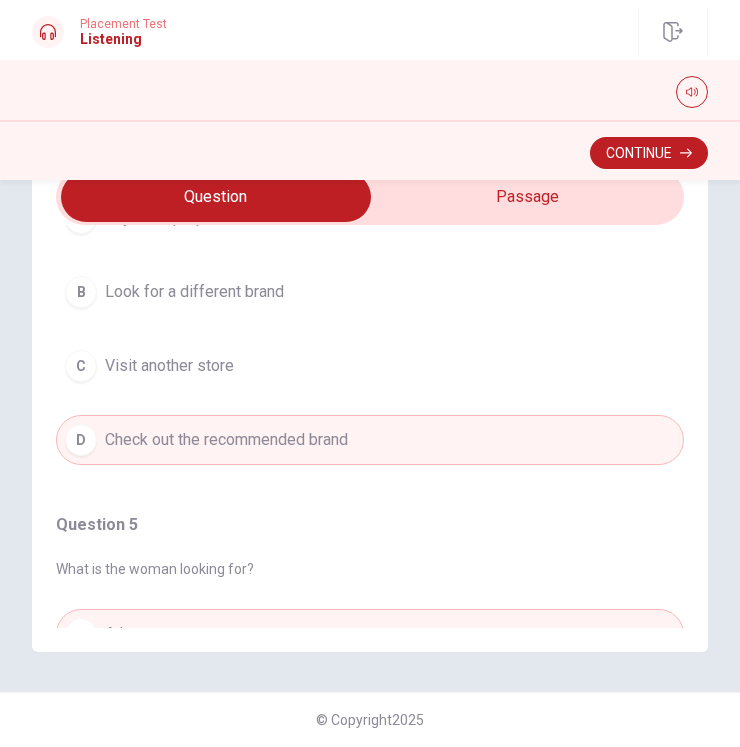 scroll, scrollTop: 1600, scrollLeft: 0, axis: vertical 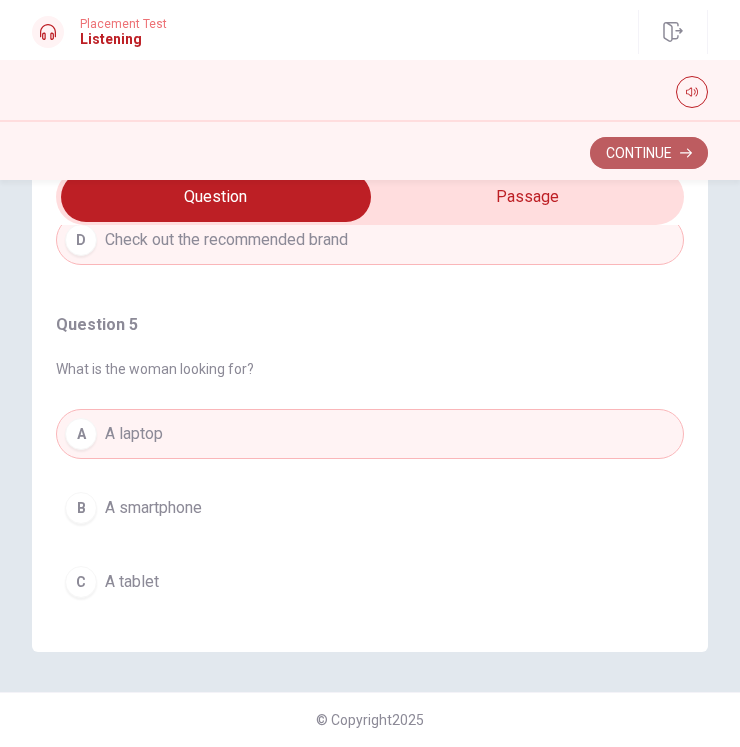 click on "Continue" at bounding box center (649, 153) 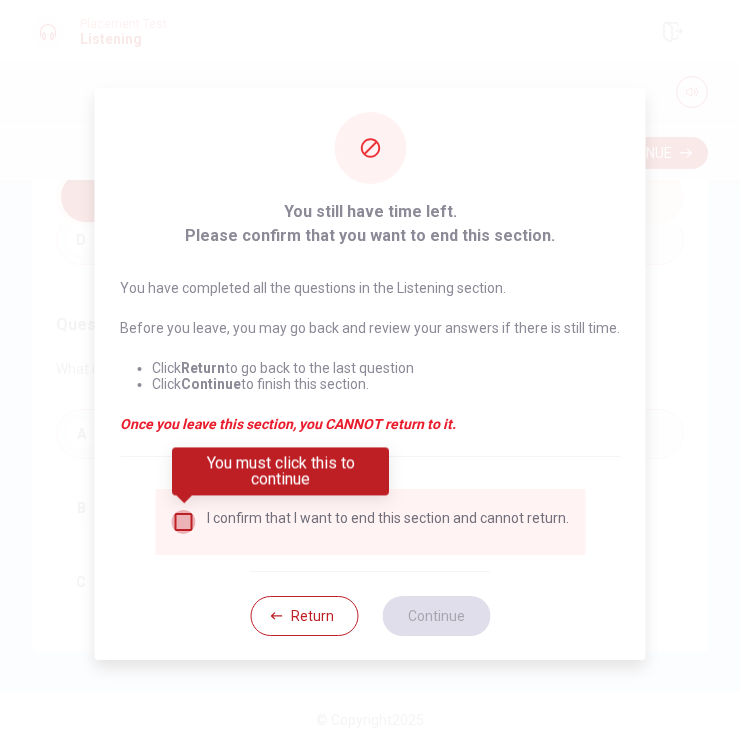 click at bounding box center (183, 522) 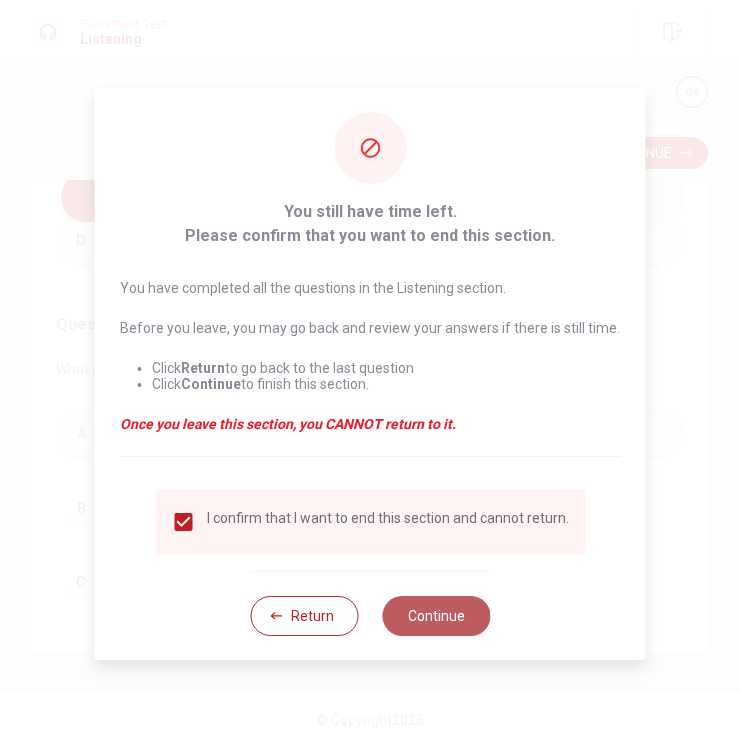 click on "Continue" at bounding box center (436, 616) 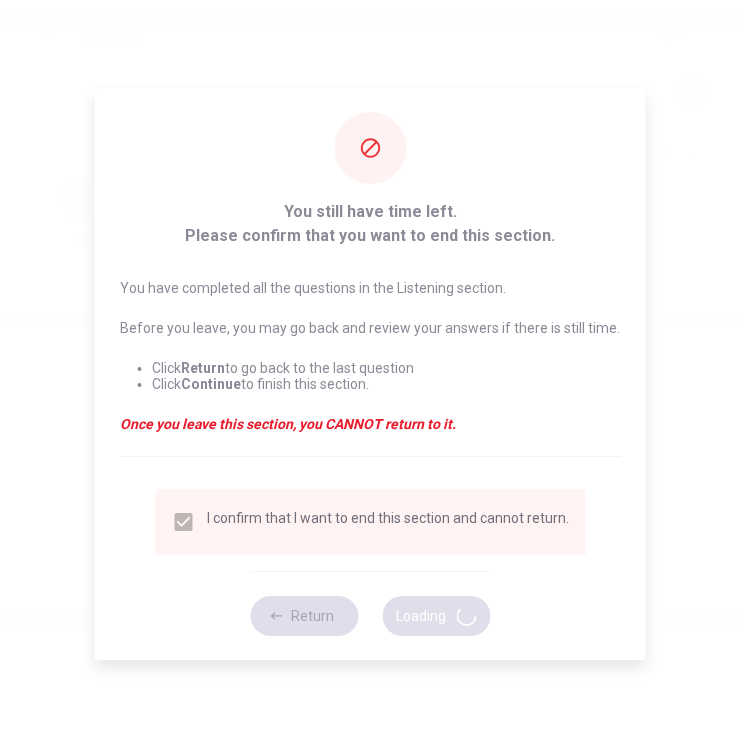 scroll, scrollTop: 0, scrollLeft: 0, axis: both 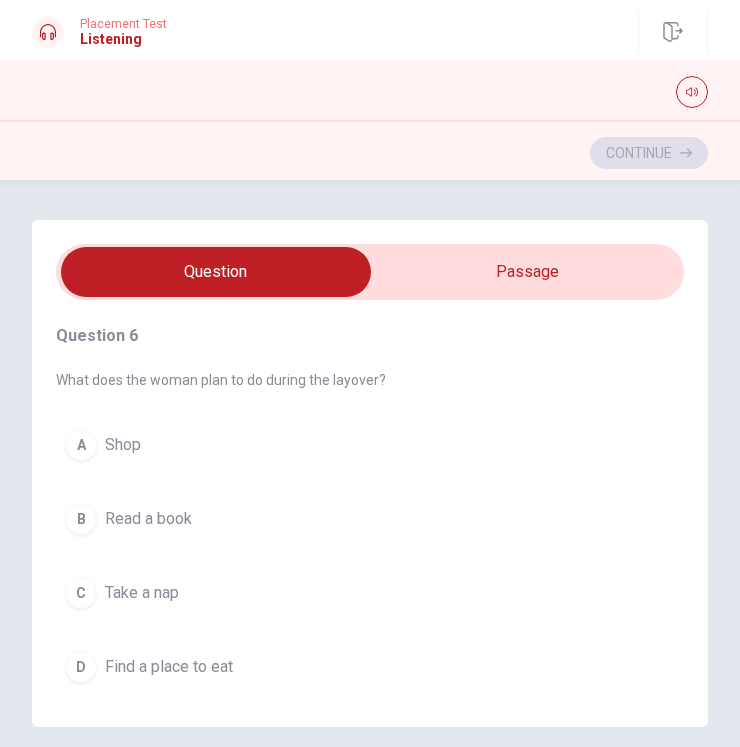 type on "1" 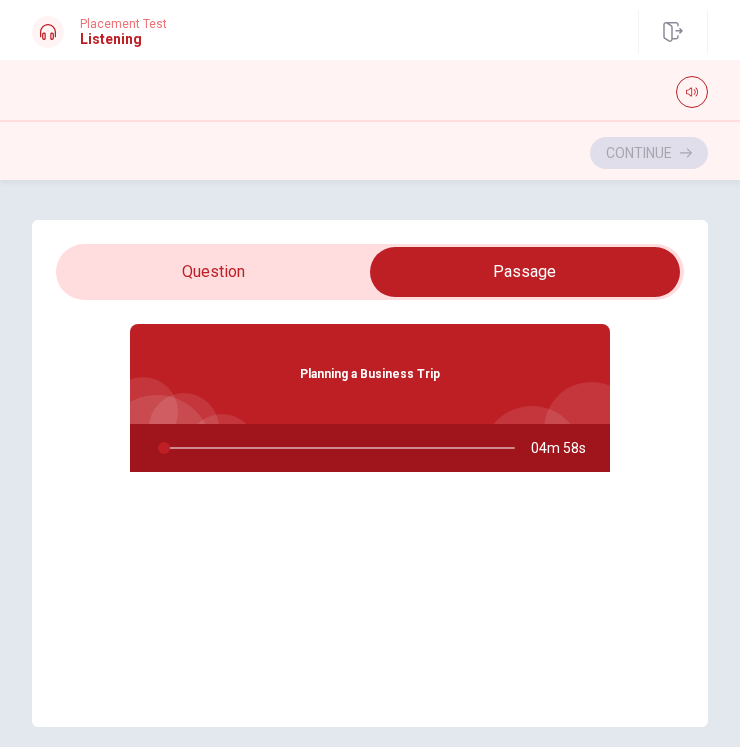 type on "1" 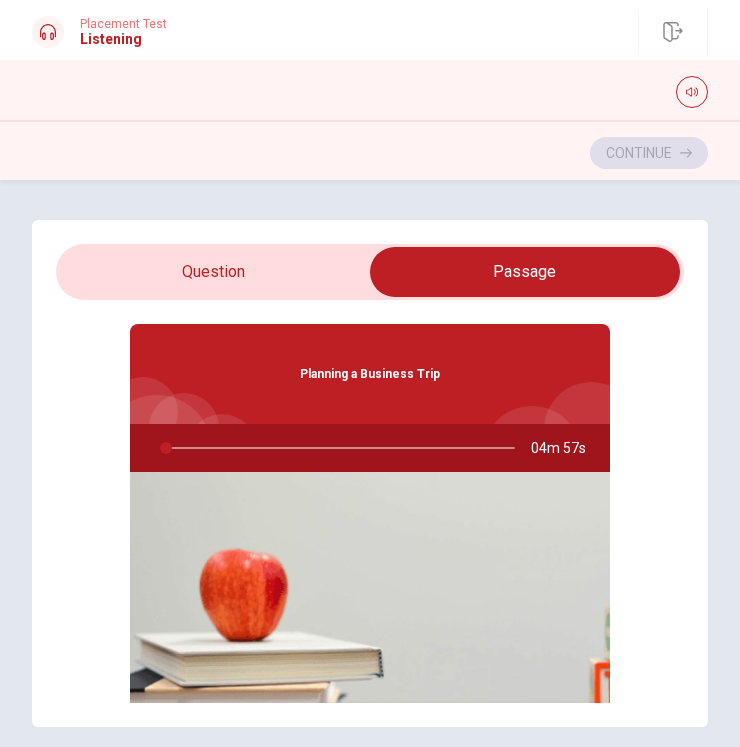click at bounding box center (525, 272) 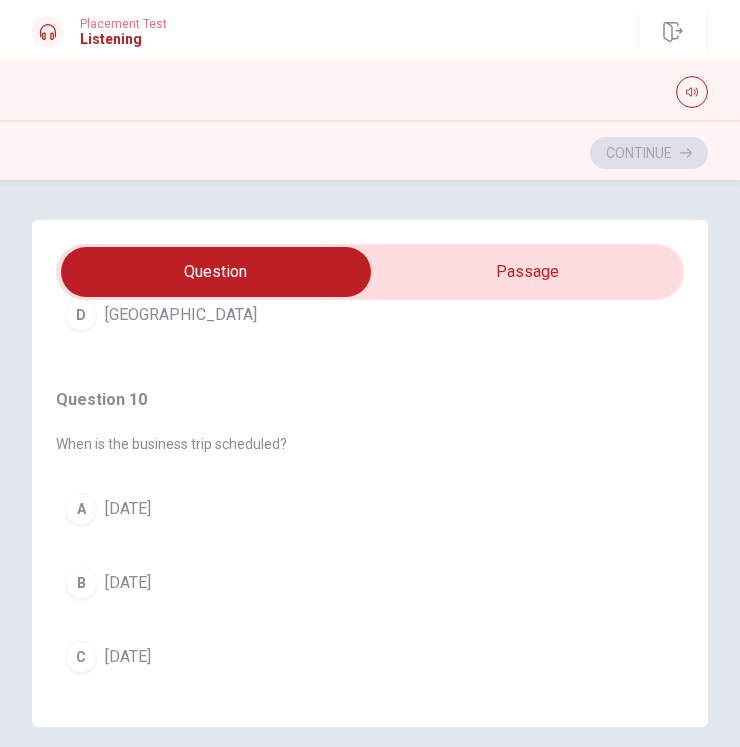 scroll, scrollTop: 1668, scrollLeft: 0, axis: vertical 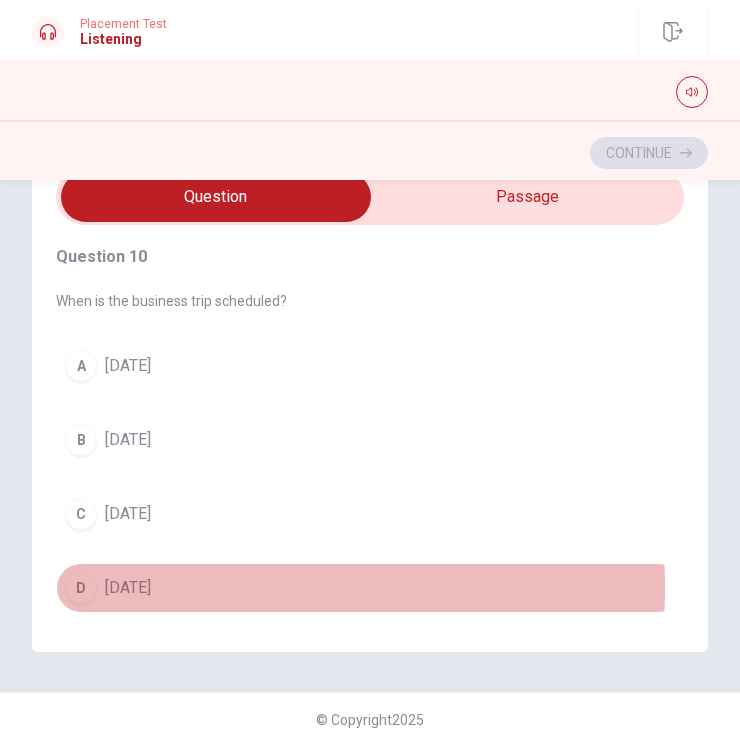 click on "[DATE]" at bounding box center [128, 588] 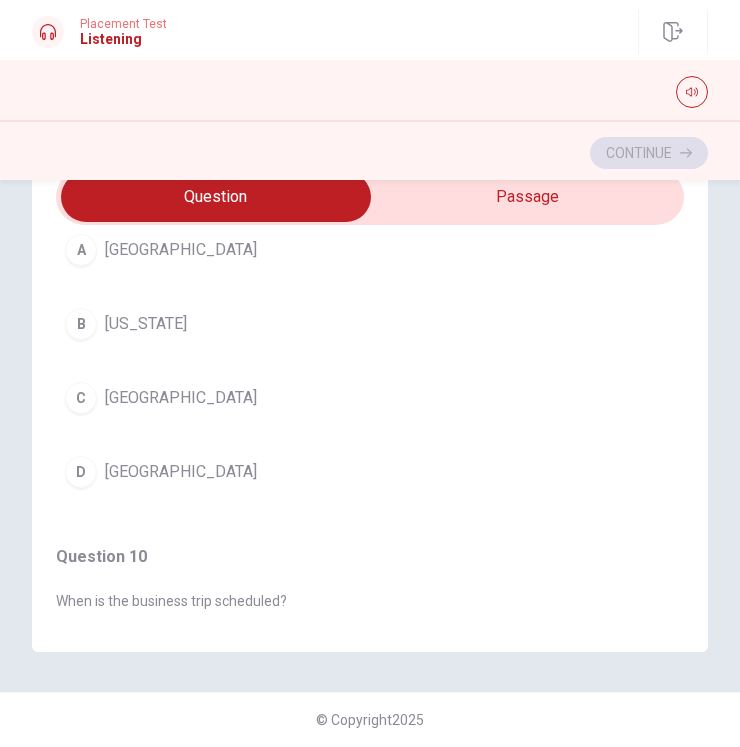 scroll, scrollTop: 1268, scrollLeft: 0, axis: vertical 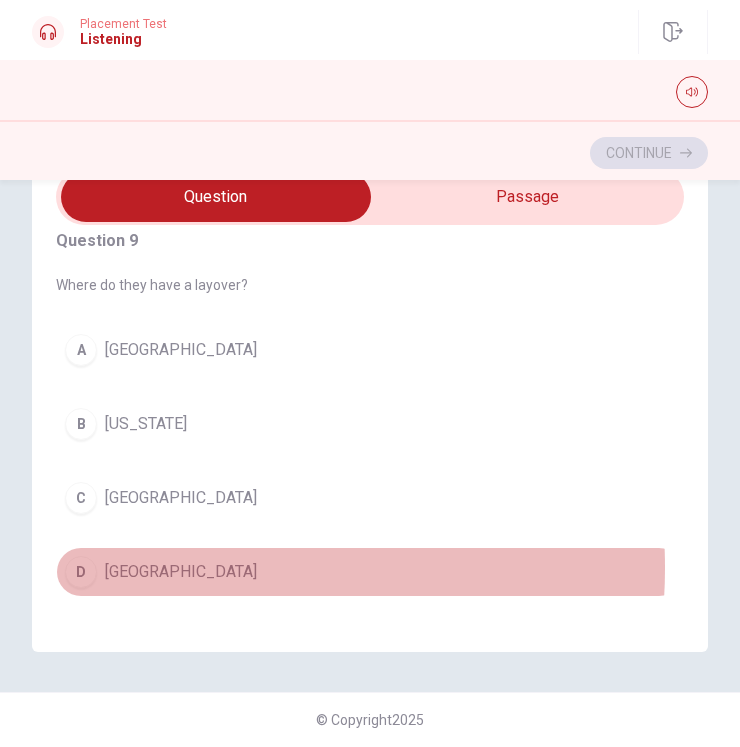click on "D [GEOGRAPHIC_DATA]" at bounding box center [370, 572] 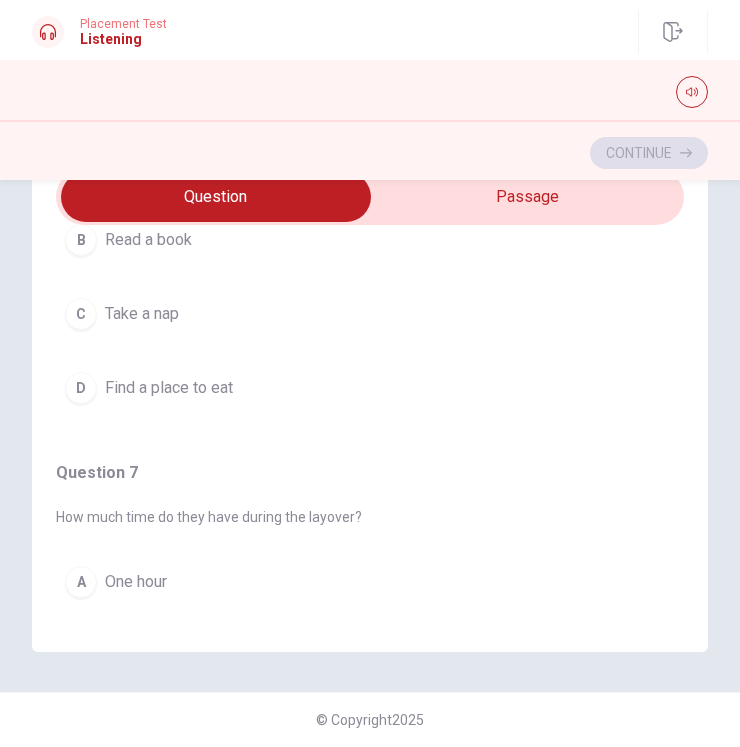 scroll, scrollTop: 168, scrollLeft: 0, axis: vertical 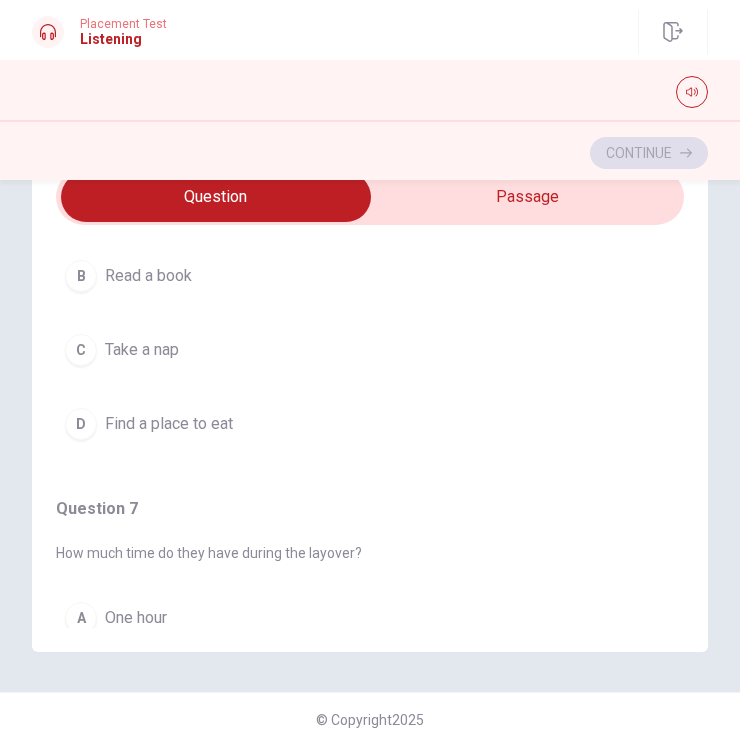 click on "Find a place to eat" at bounding box center [169, 424] 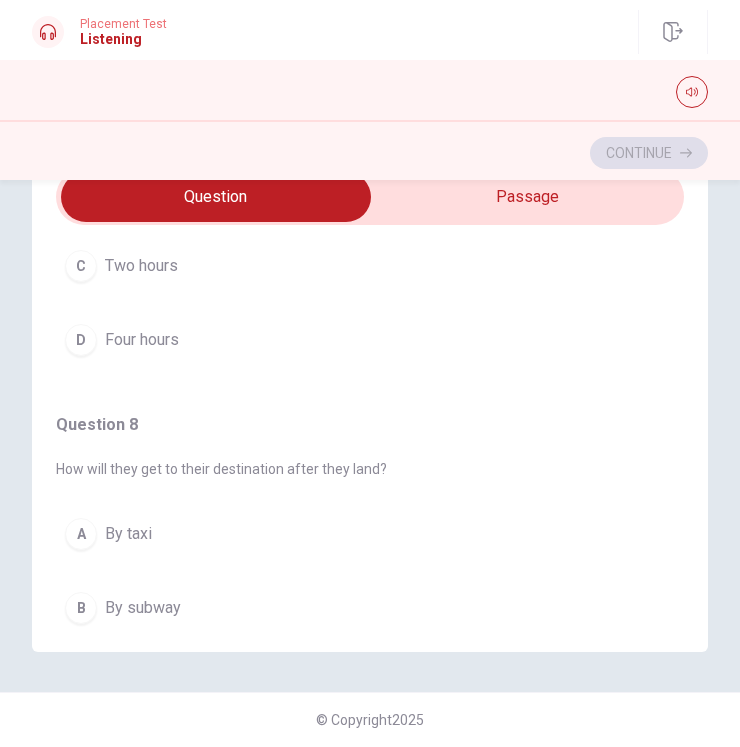 scroll, scrollTop: 568, scrollLeft: 0, axis: vertical 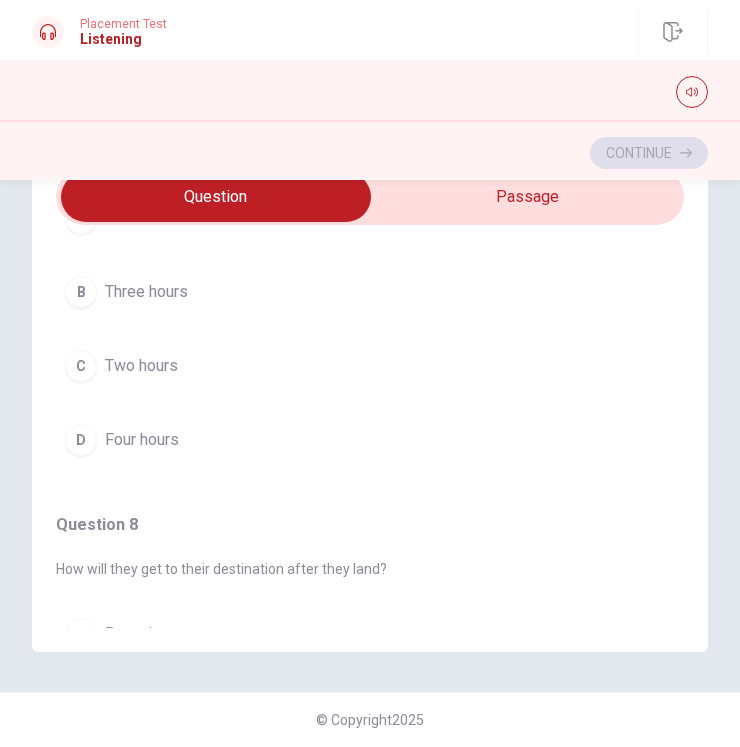 click on "C Two hours" at bounding box center [370, 366] 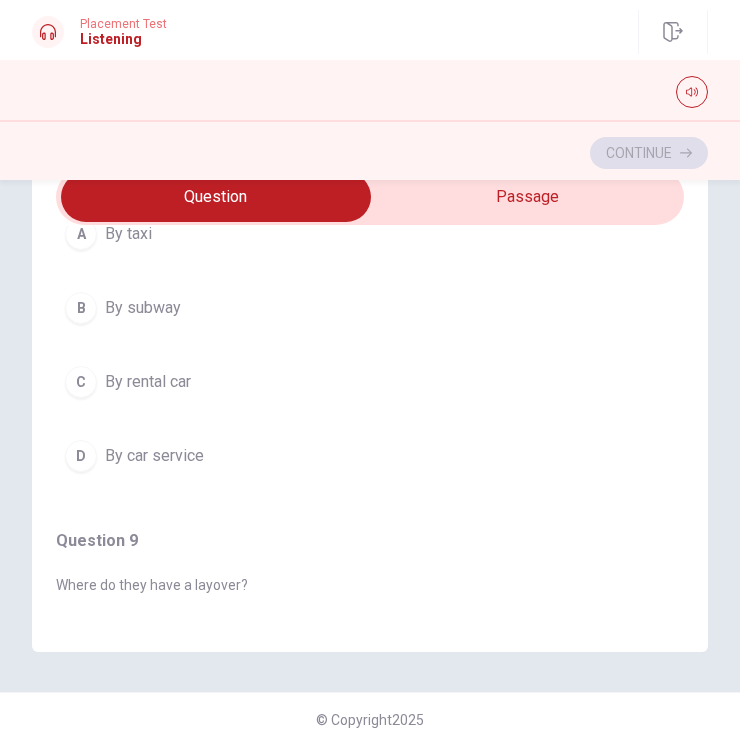 scroll, scrollTop: 868, scrollLeft: 0, axis: vertical 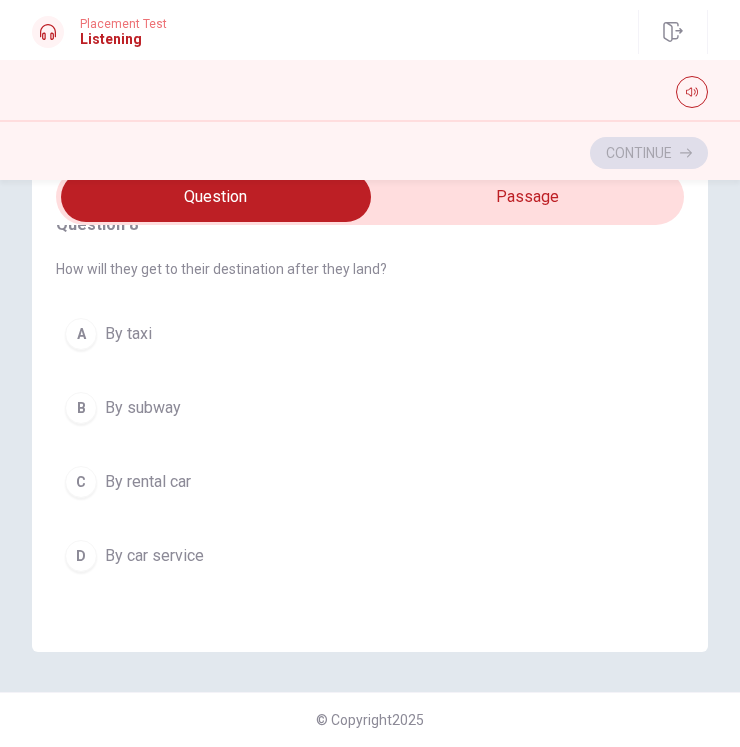 click on "A By taxi" at bounding box center (370, 334) 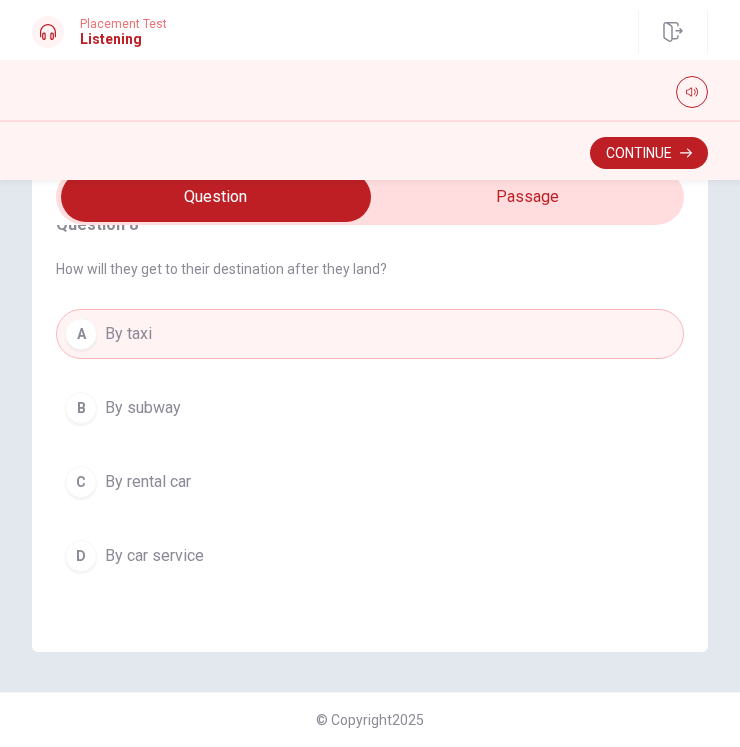 click on "By car service" at bounding box center [154, 556] 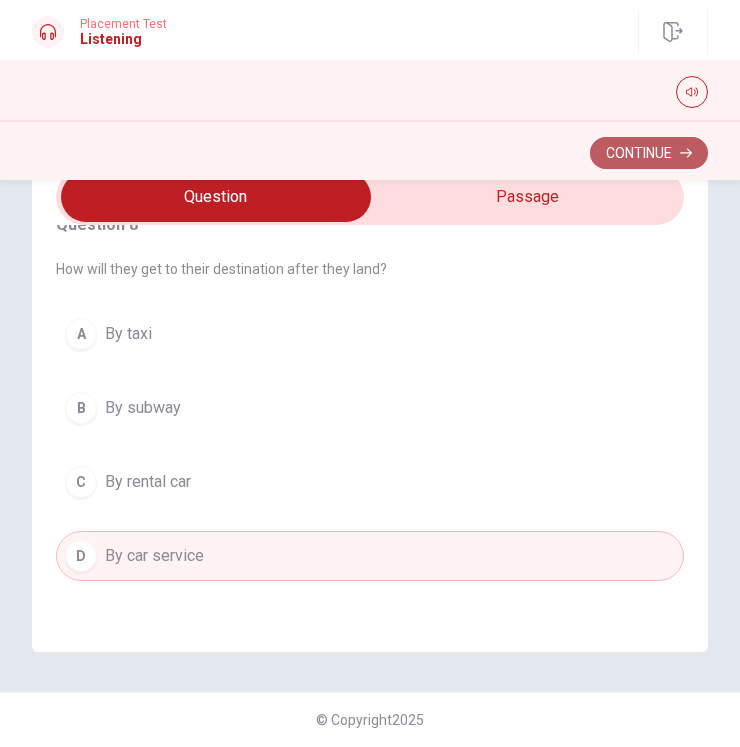 click on "Continue" at bounding box center (649, 153) 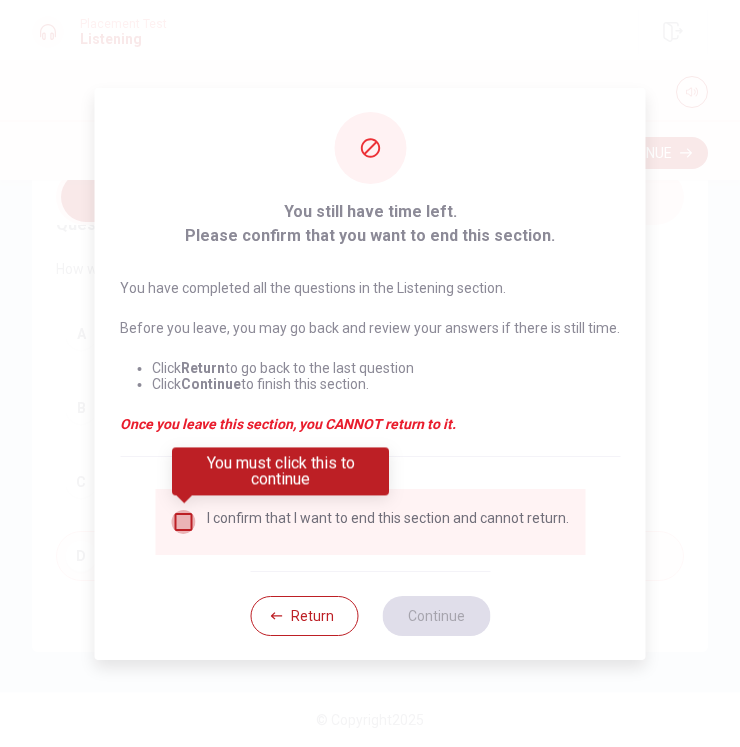 click at bounding box center [183, 522] 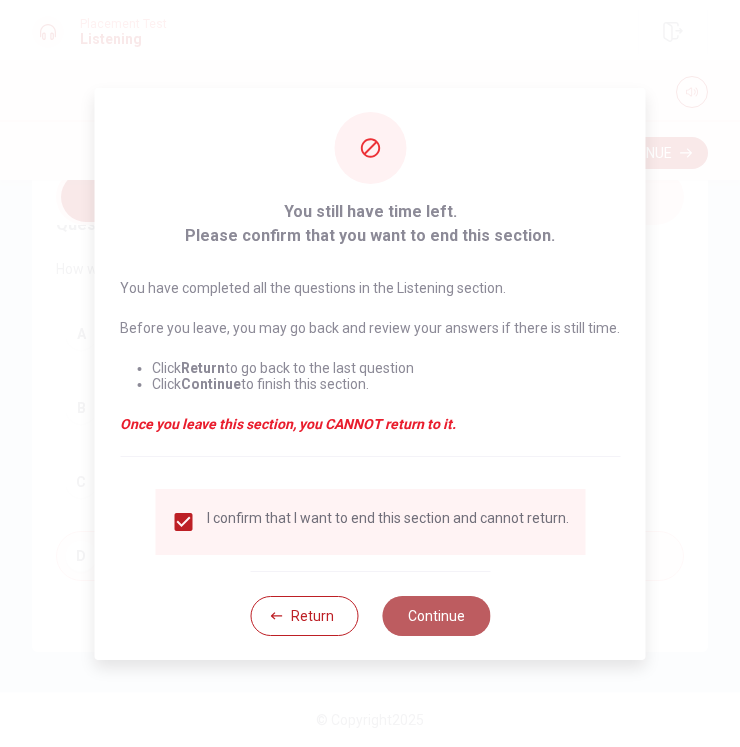 click on "Continue" at bounding box center [436, 616] 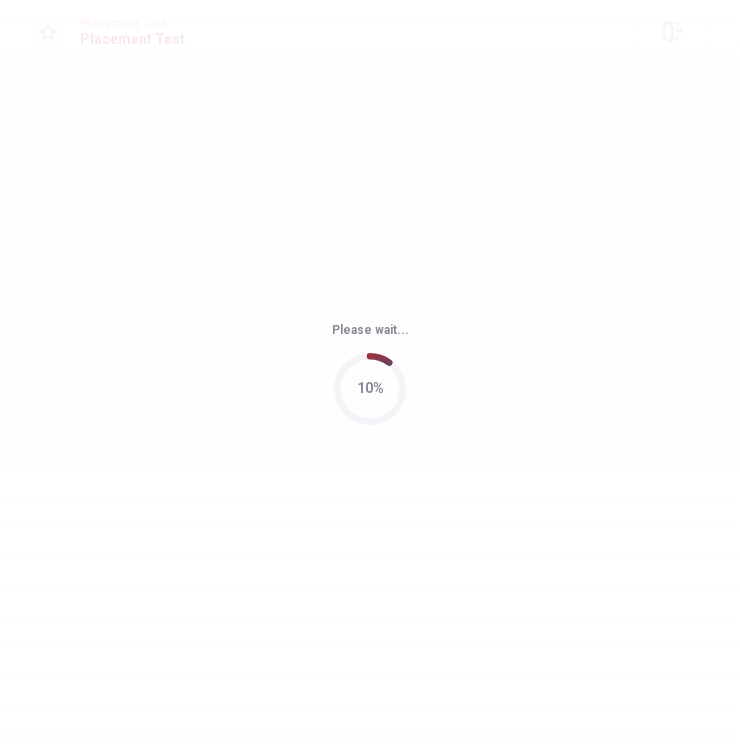 scroll, scrollTop: 0, scrollLeft: 0, axis: both 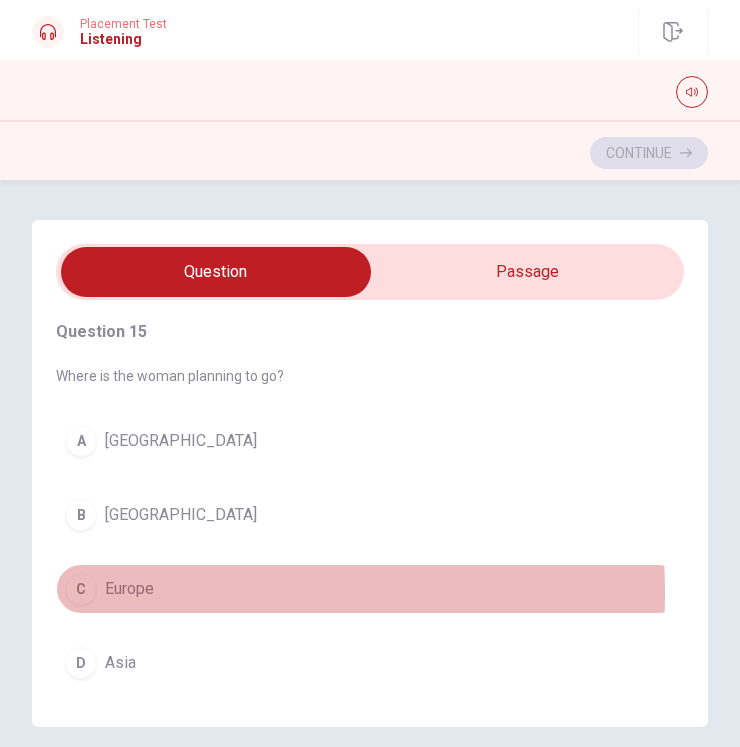 click on "Europe" at bounding box center [129, 589] 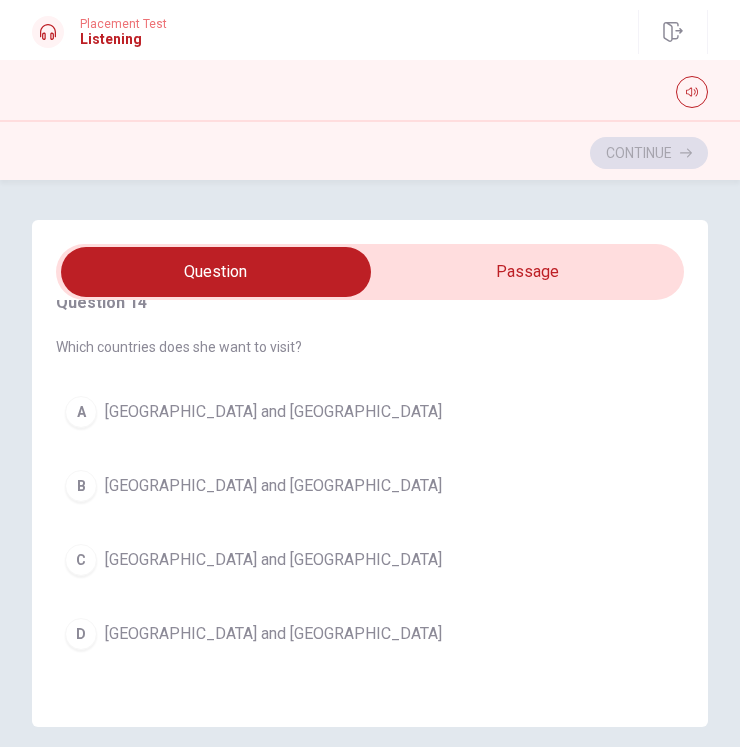 scroll, scrollTop: 1268, scrollLeft: 0, axis: vertical 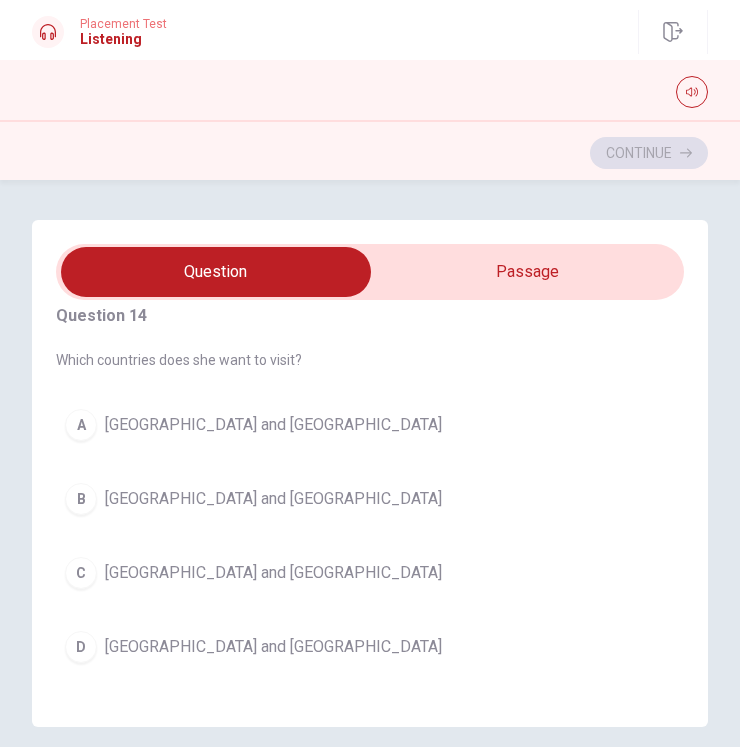 click on "[GEOGRAPHIC_DATA] and [GEOGRAPHIC_DATA]" at bounding box center [273, 499] 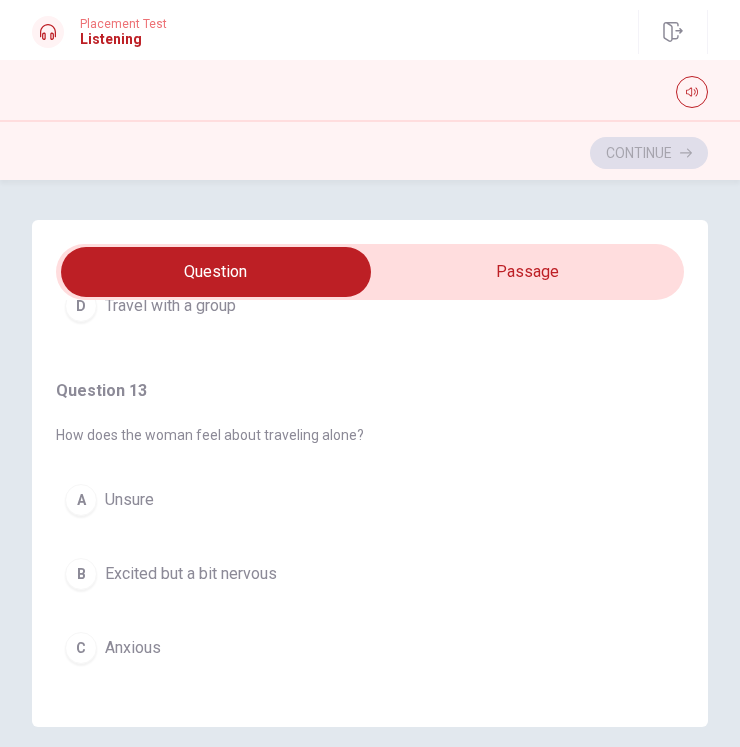 scroll, scrollTop: 868, scrollLeft: 0, axis: vertical 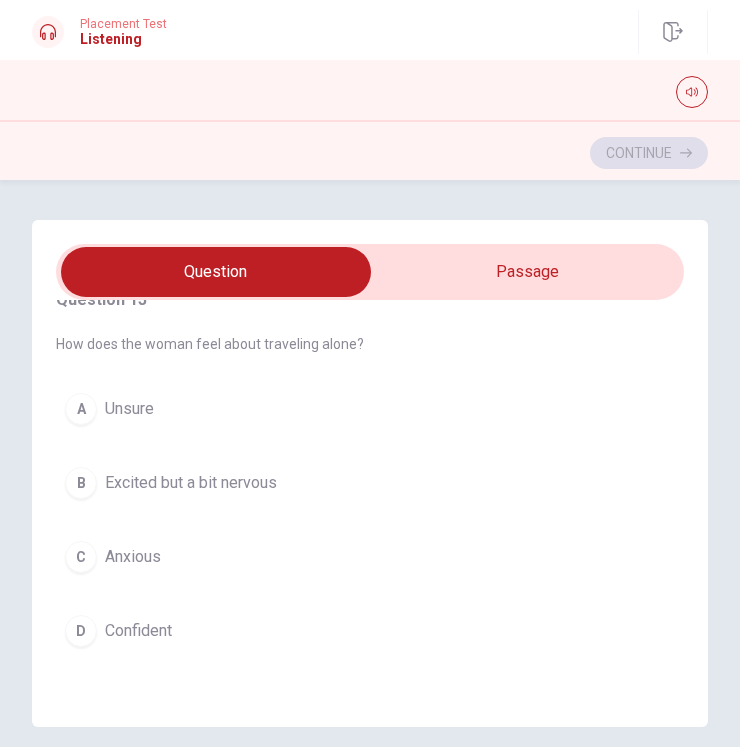 click on "Excited but a bit nervous" at bounding box center (191, 483) 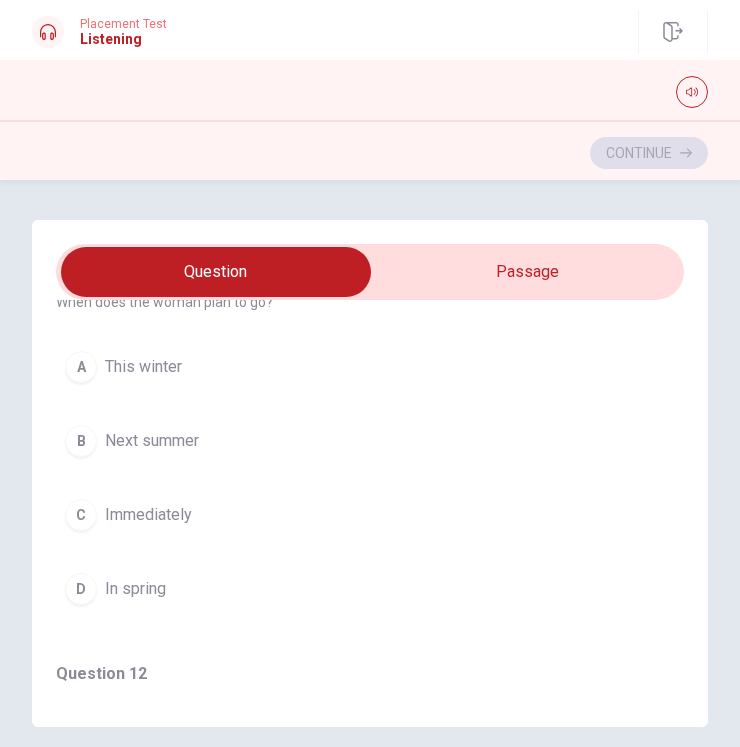 scroll, scrollTop: 68, scrollLeft: 0, axis: vertical 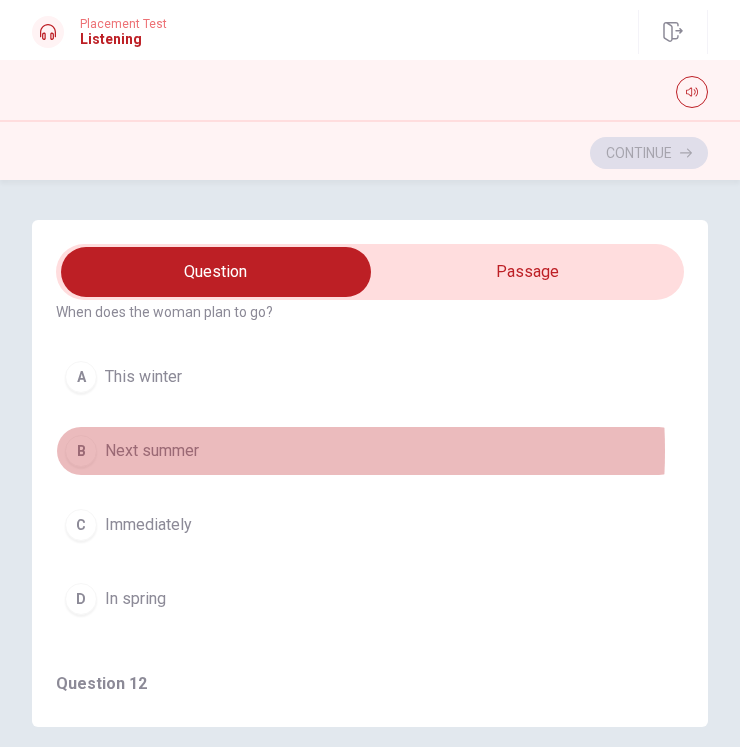 click on "B Next summer" at bounding box center [370, 451] 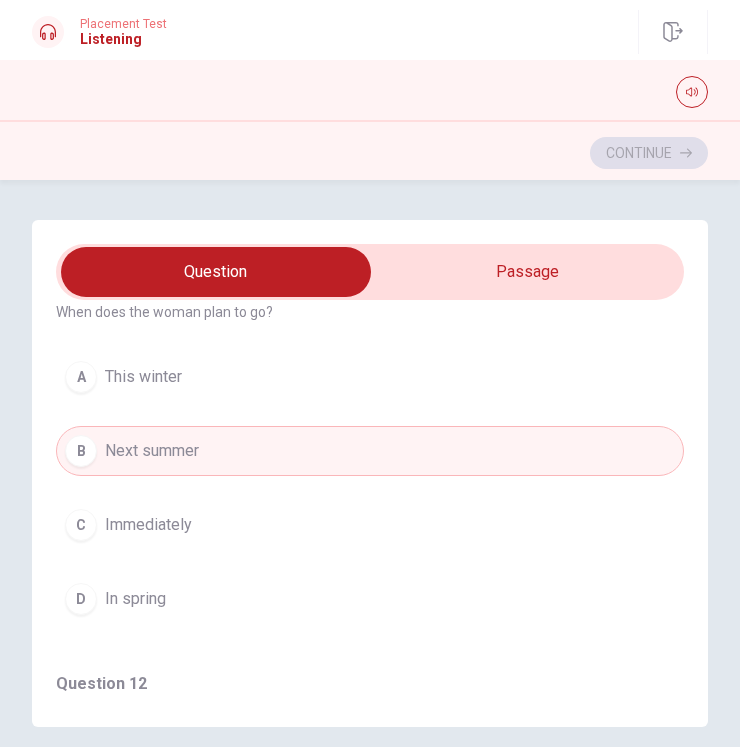 scroll, scrollTop: 368, scrollLeft: 0, axis: vertical 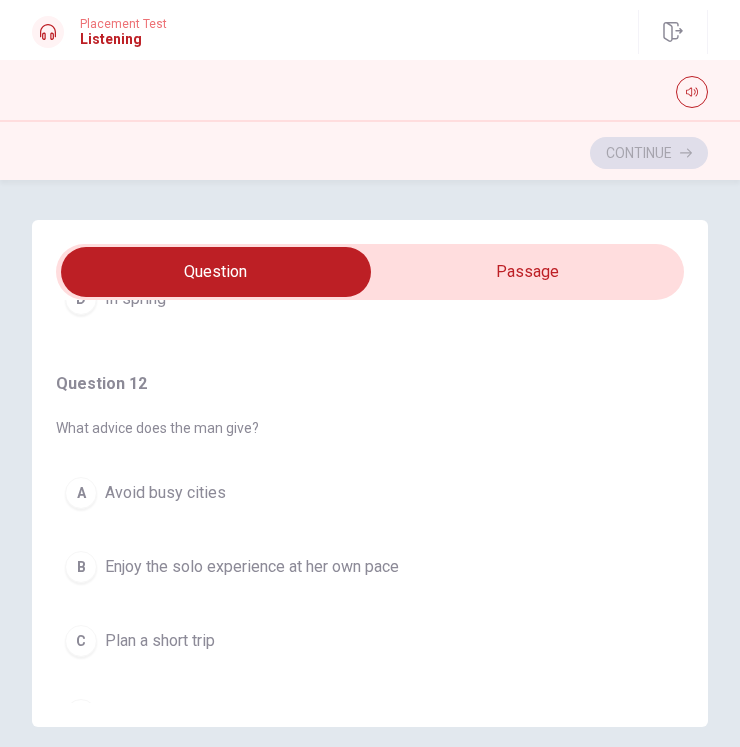 click on "Enjoy the solo experience at her own pace" at bounding box center (252, 567) 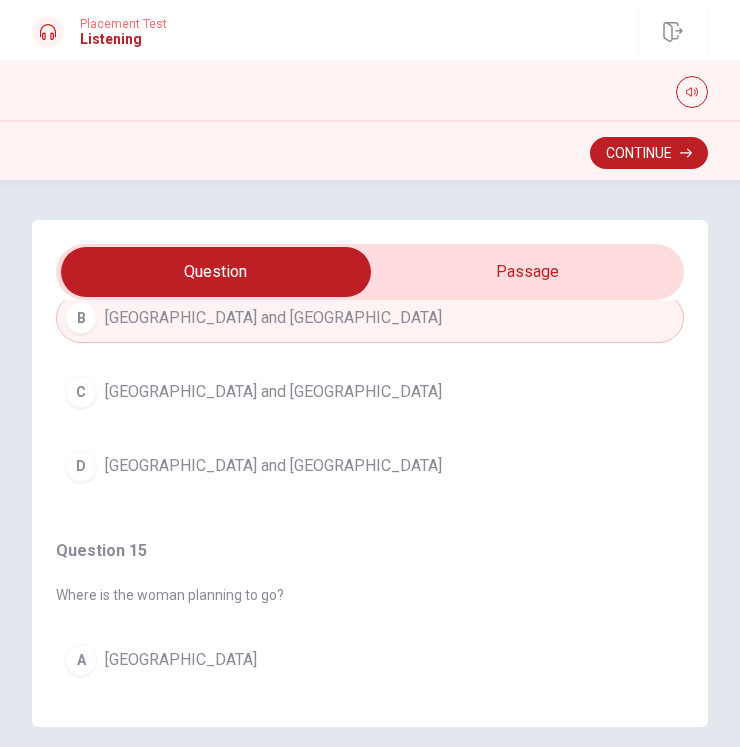 scroll, scrollTop: 1668, scrollLeft: 0, axis: vertical 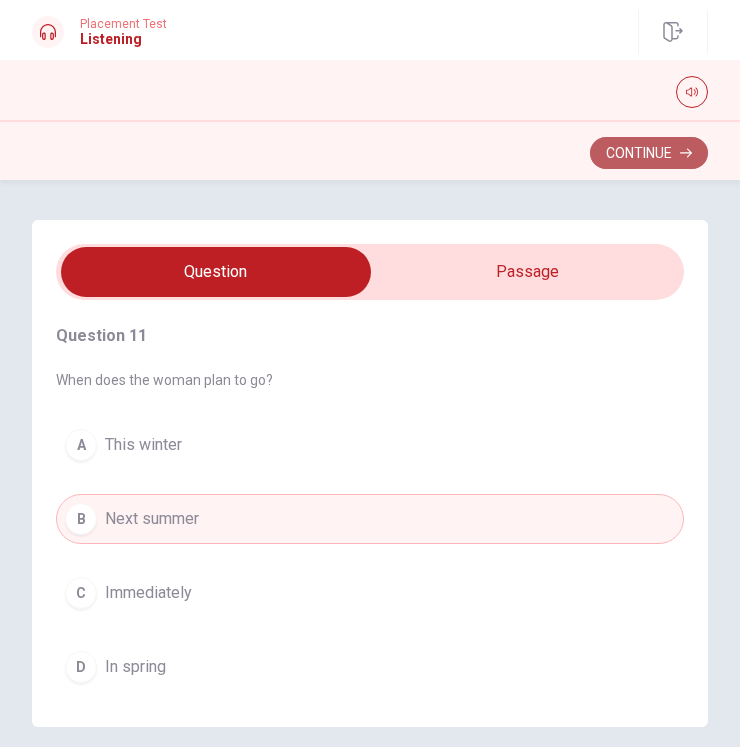 click on "Continue" at bounding box center (649, 153) 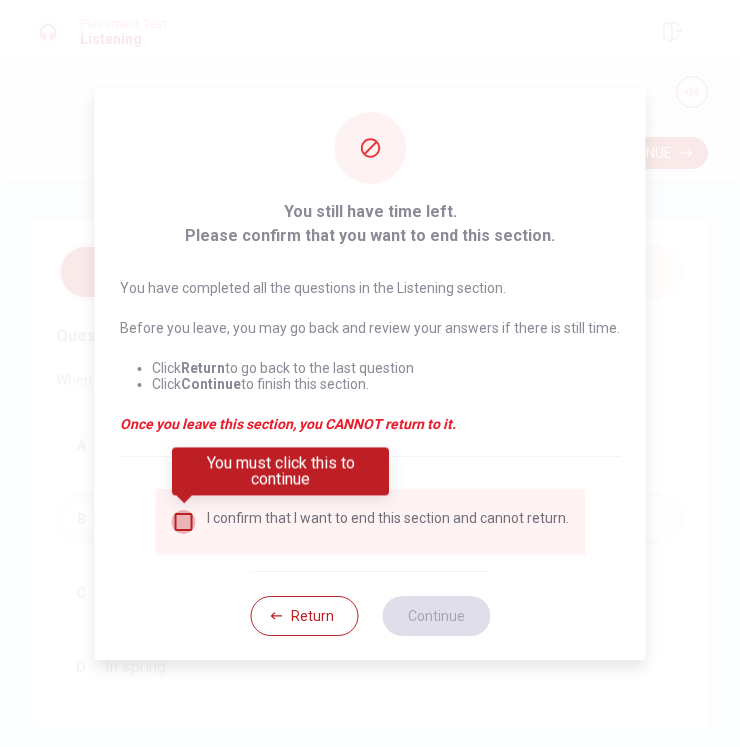 click at bounding box center (183, 522) 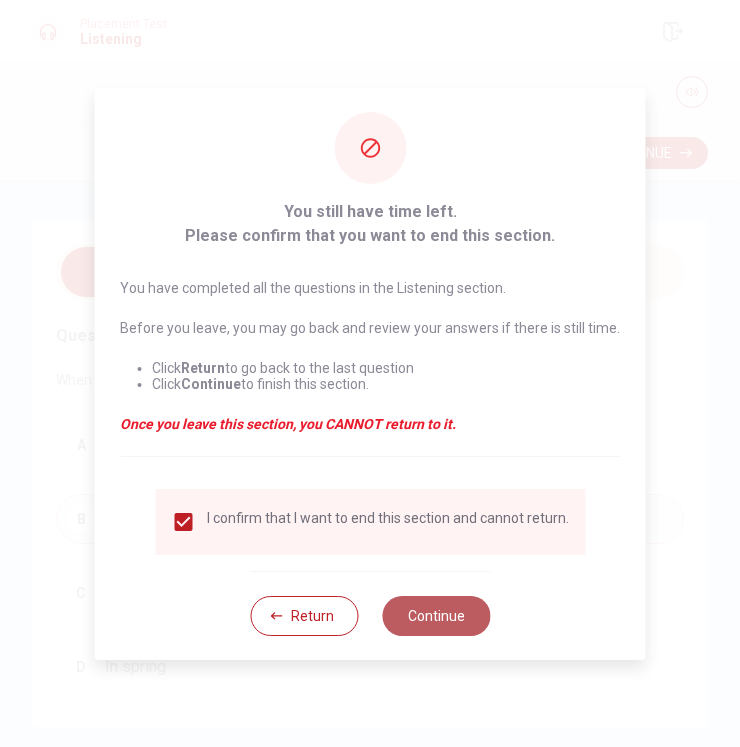 click on "Continue" at bounding box center (436, 616) 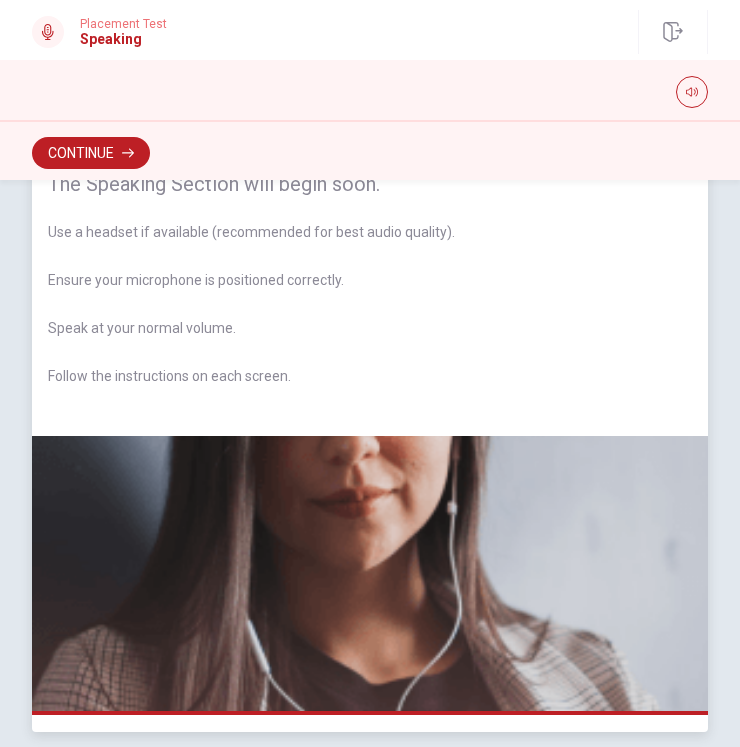 scroll, scrollTop: 0, scrollLeft: 0, axis: both 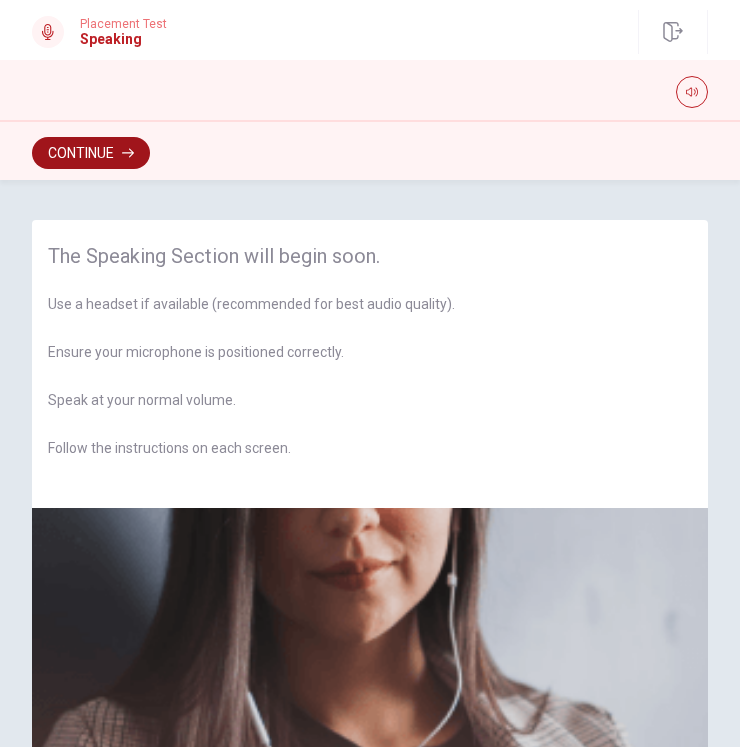 click on "Continue" at bounding box center (91, 153) 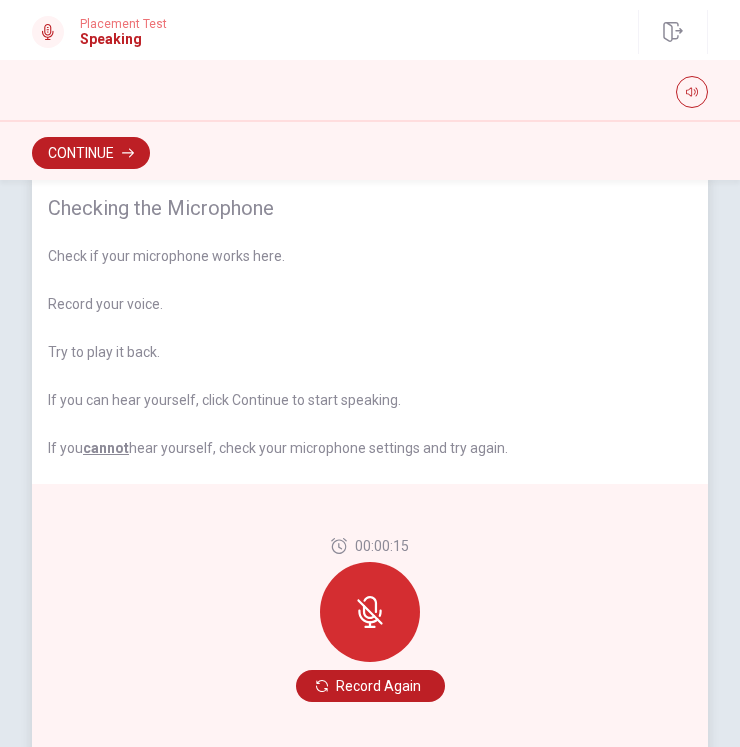 scroll, scrollTop: 0, scrollLeft: 0, axis: both 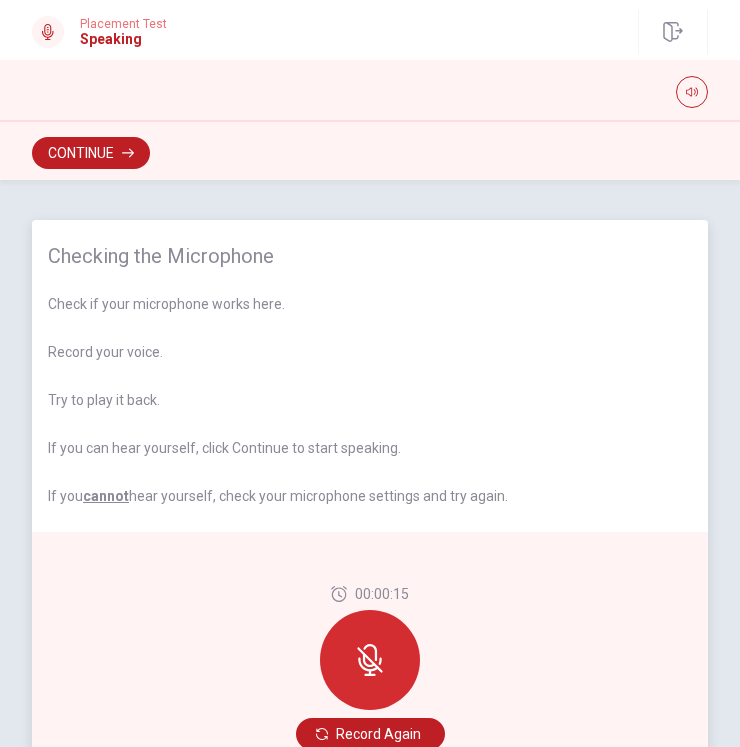 click on "Check if your microphone works here.
Record your voice.
Try to play it back.
If you can hear yourself, click Continue to start speaking.
If you  cannot  hear yourself, check your microphone settings and try again." at bounding box center [370, 400] 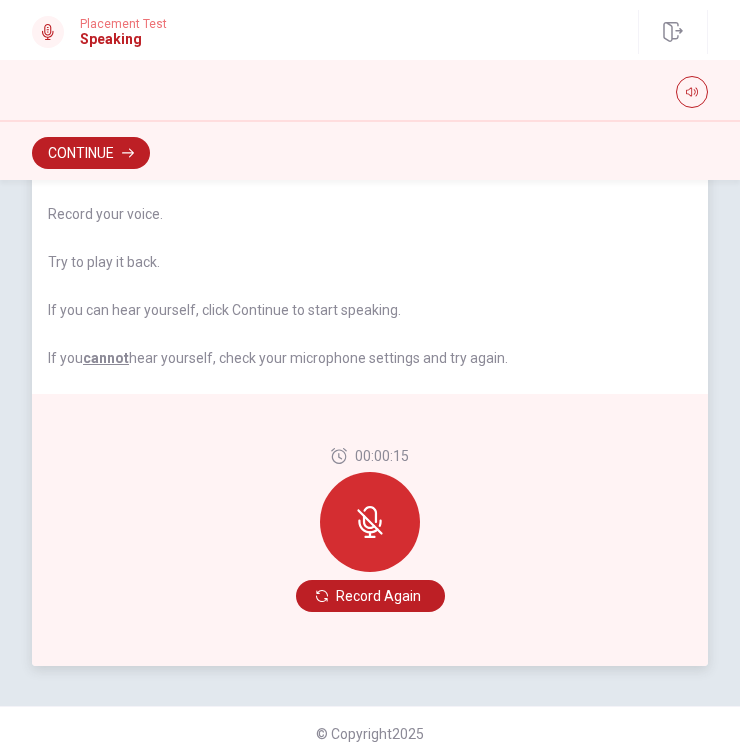 scroll, scrollTop: 152, scrollLeft: 0, axis: vertical 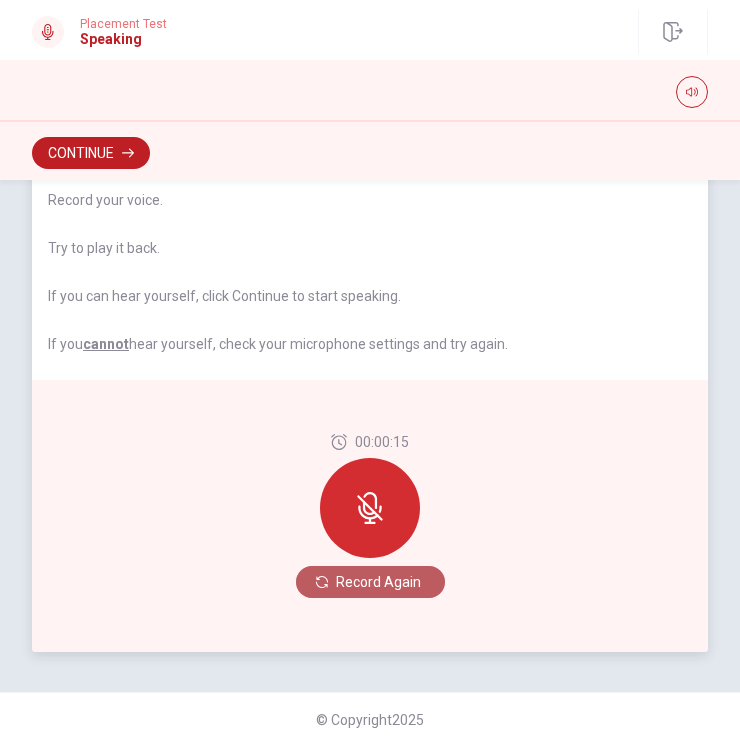 click on "Record Again" at bounding box center (370, 582) 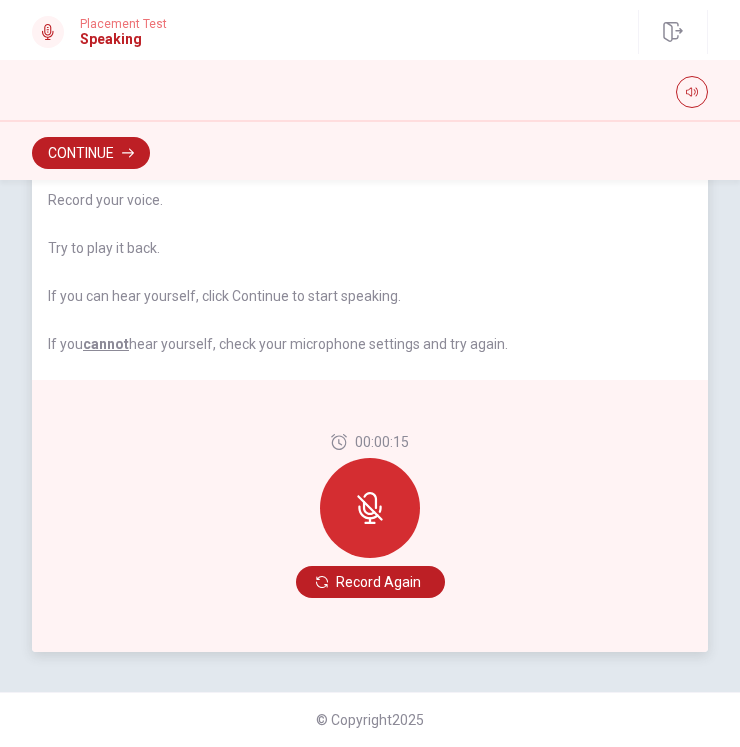 click at bounding box center [370, 508] 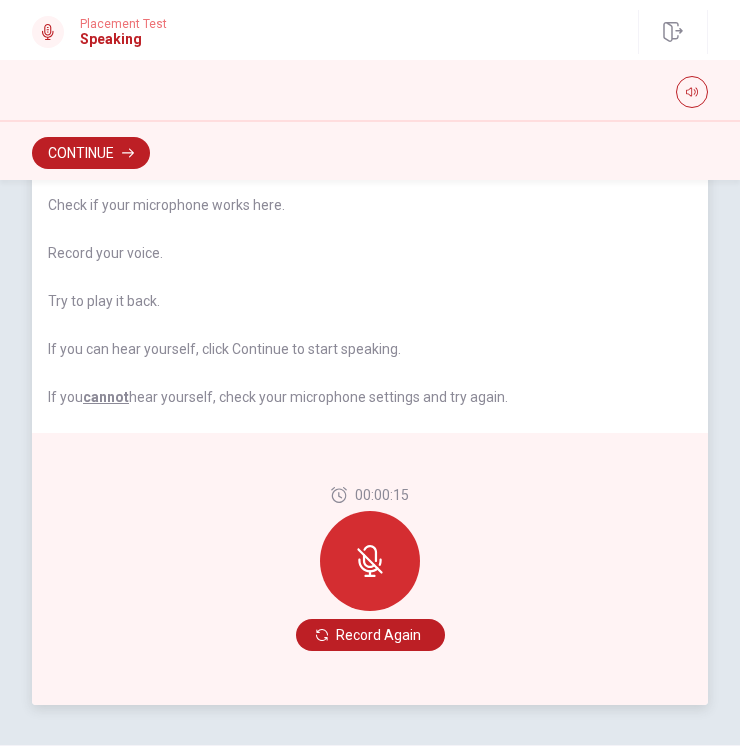 scroll, scrollTop: 100, scrollLeft: 0, axis: vertical 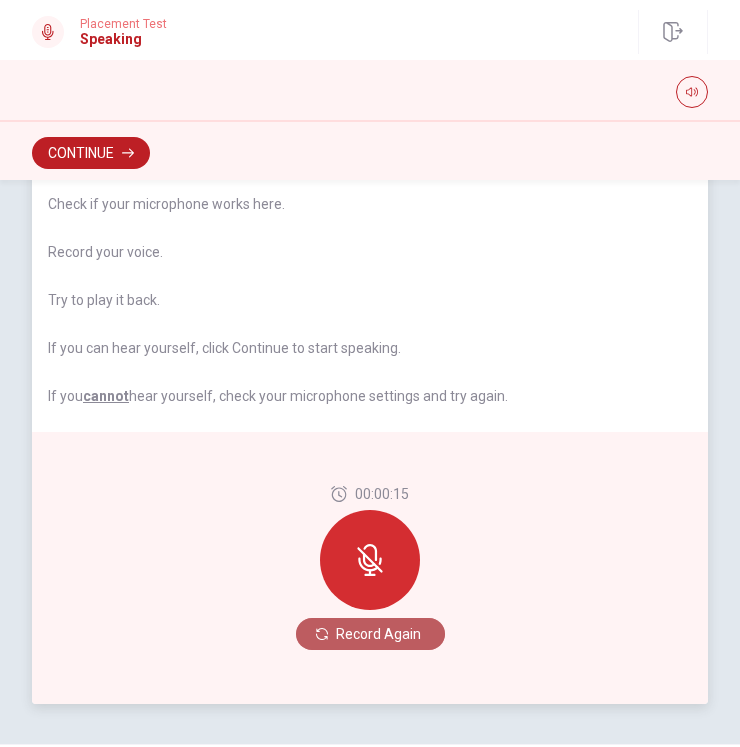 click on "Record Again" at bounding box center [370, 634] 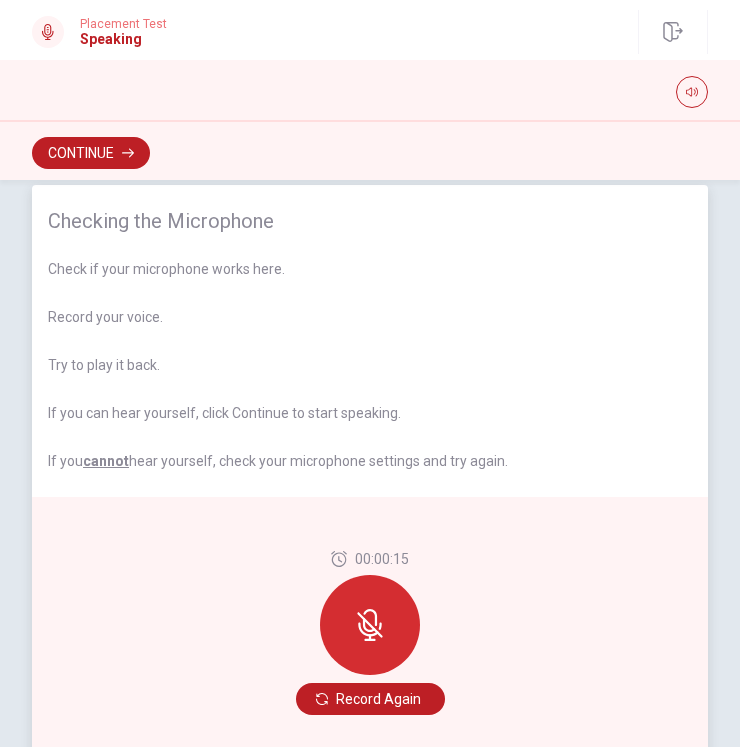 scroll, scrollTop: 0, scrollLeft: 0, axis: both 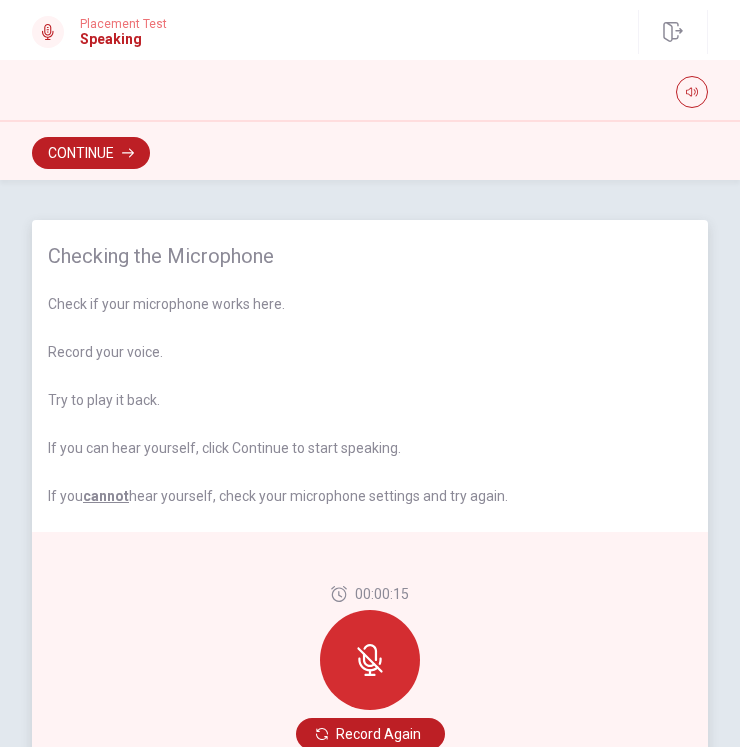 click on "Check if your microphone works here.
Record your voice.
Try to play it back.
If you can hear yourself, click Continue to start speaking.
If you  cannot  hear yourself, check your microphone settings and try again." at bounding box center (370, 400) 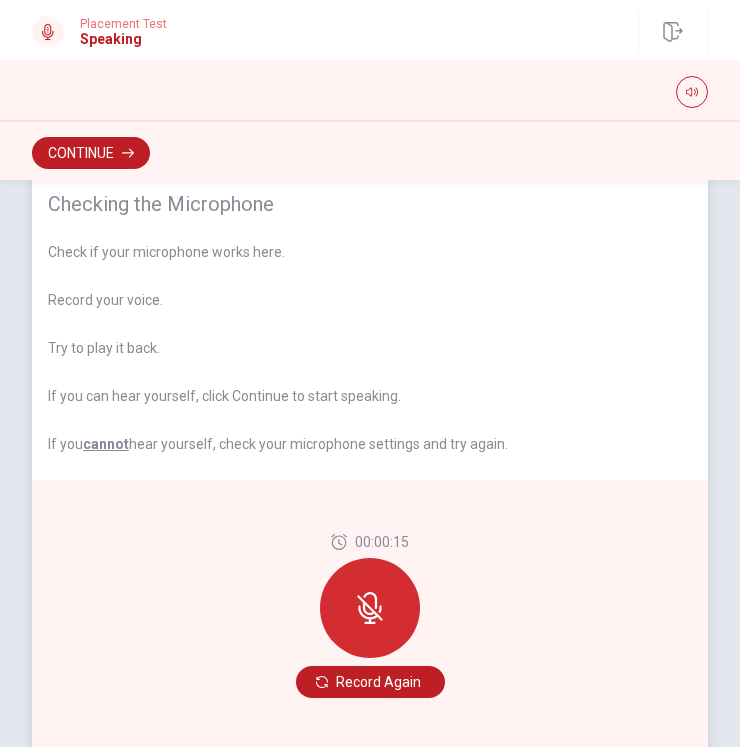 scroll, scrollTop: 100, scrollLeft: 0, axis: vertical 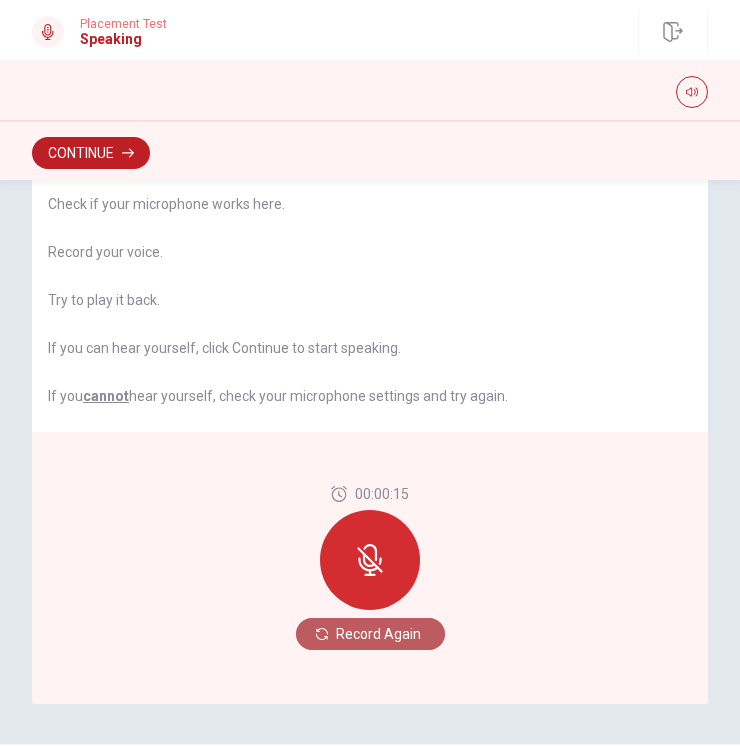 click on "Record Again" at bounding box center [370, 634] 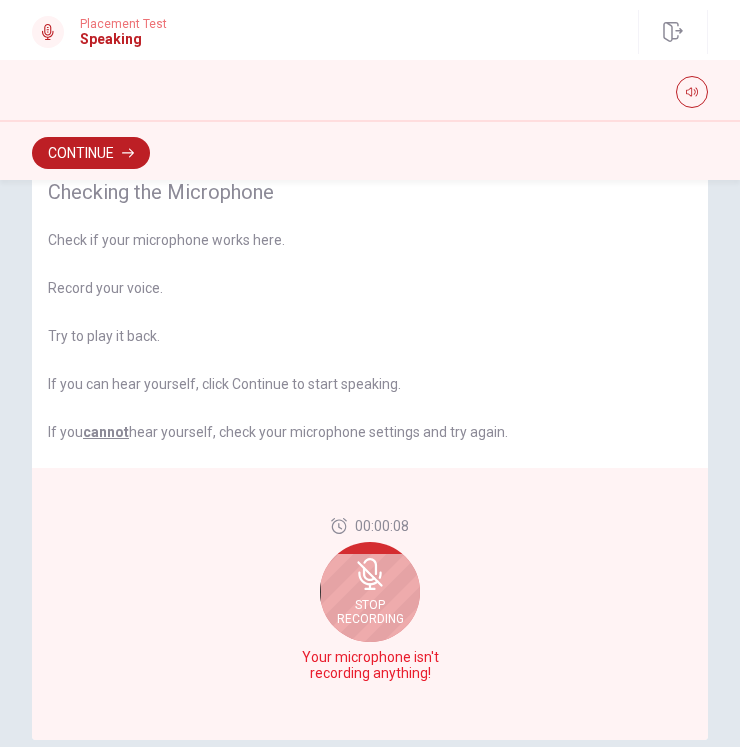 scroll, scrollTop: 100, scrollLeft: 0, axis: vertical 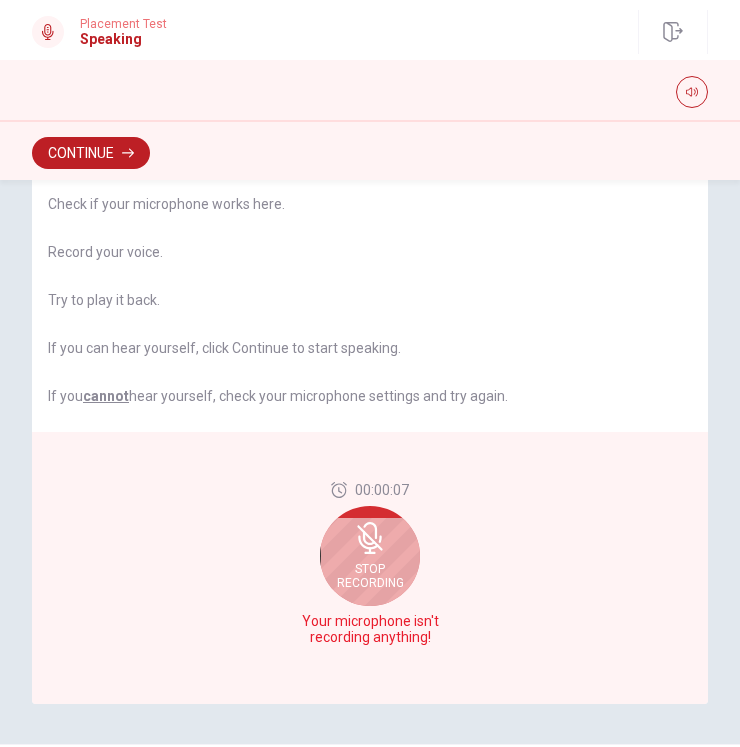 click on "Stop   Recording" at bounding box center [370, 576] 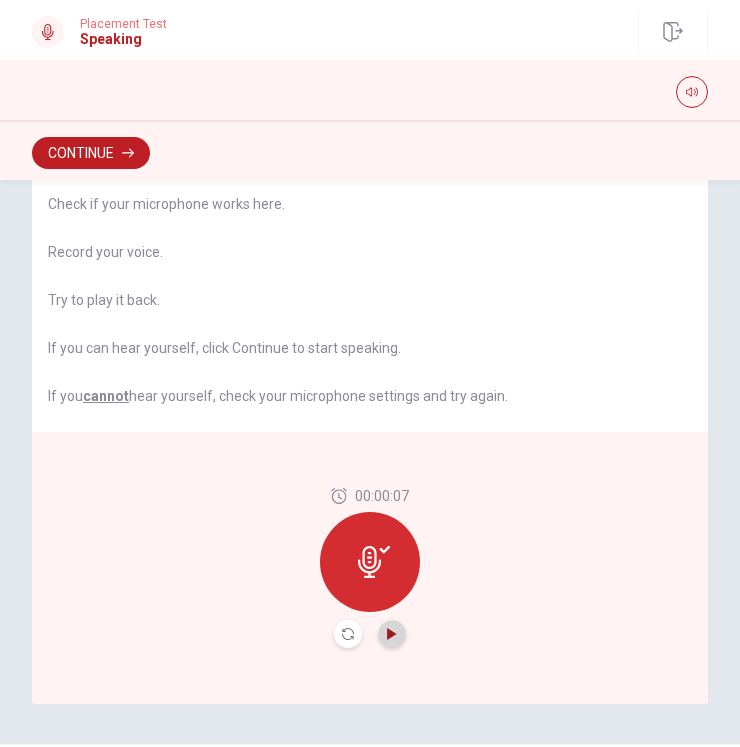 click 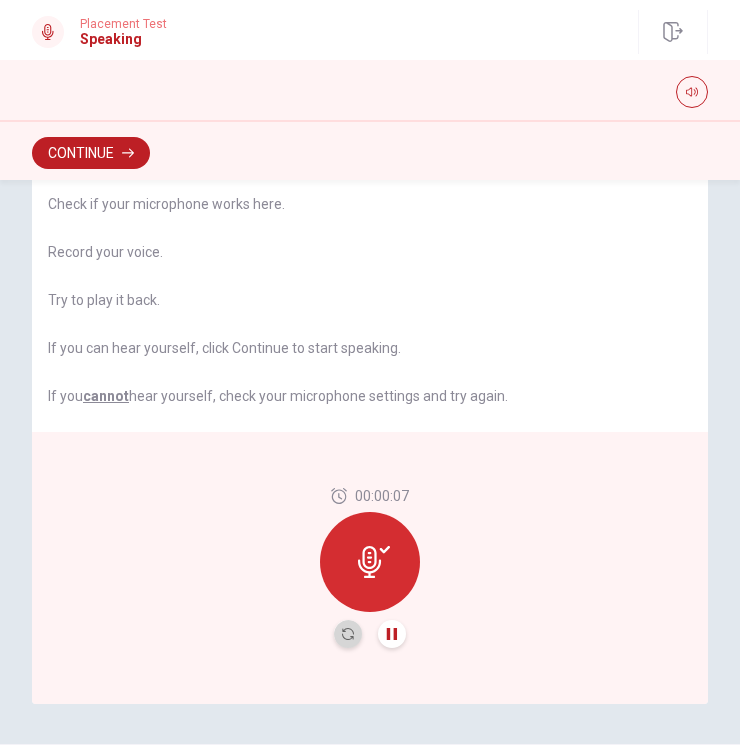 click at bounding box center [348, 634] 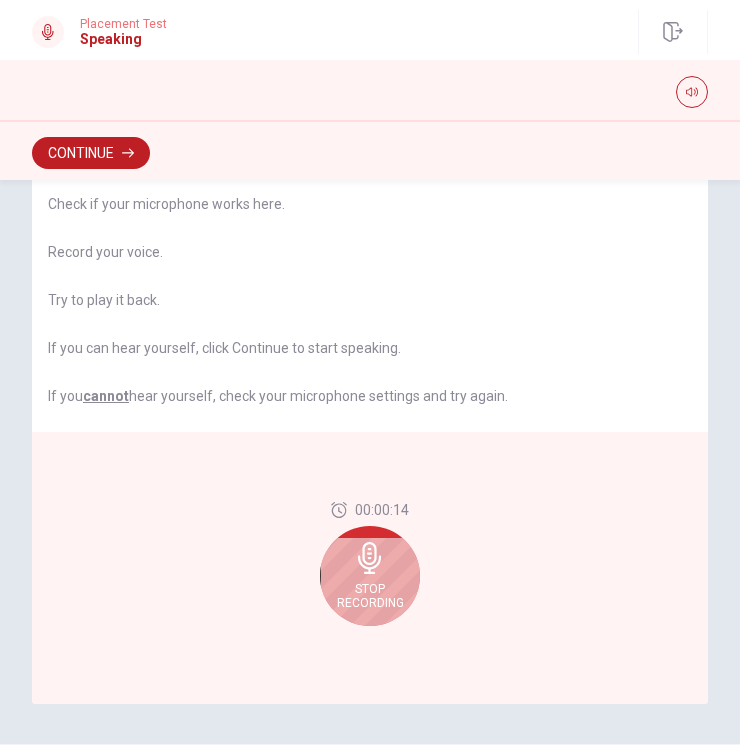 click on "Stop   Recording" at bounding box center [370, 596] 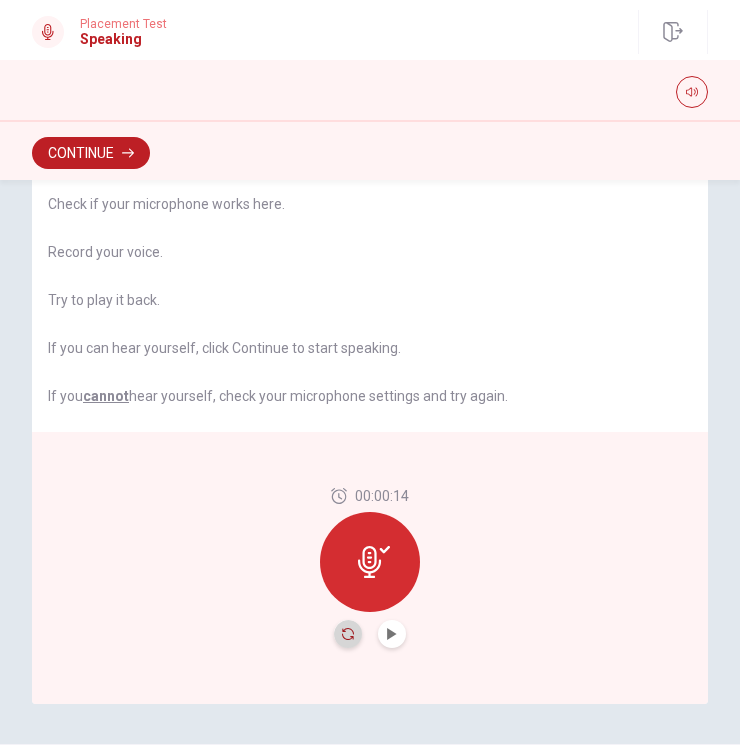 click 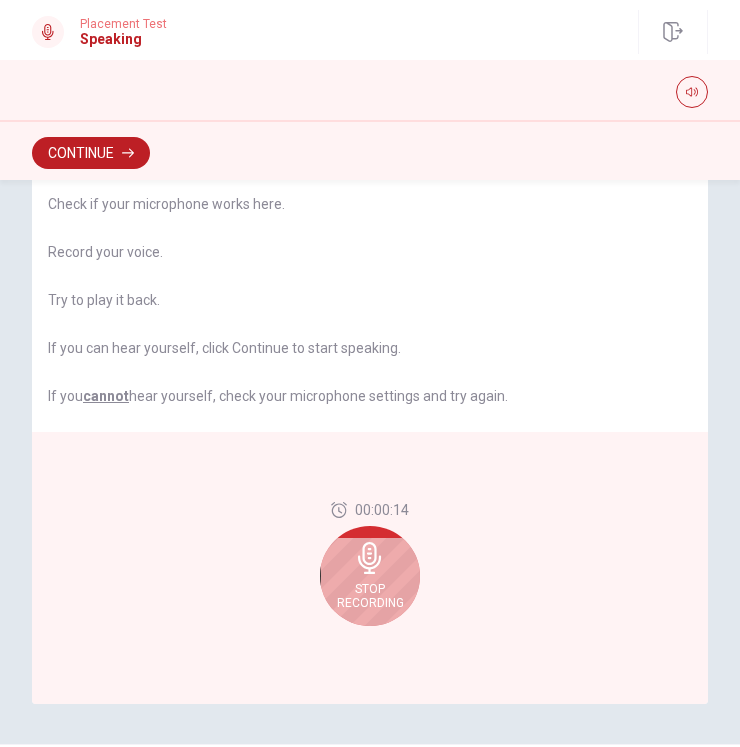 click on "Stop   Recording" at bounding box center [370, 596] 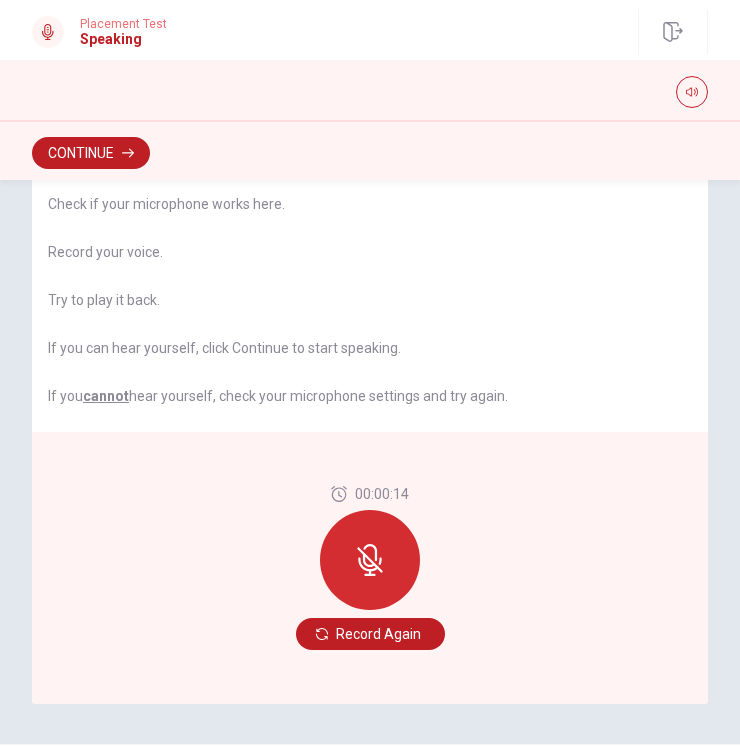 click at bounding box center [370, 560] 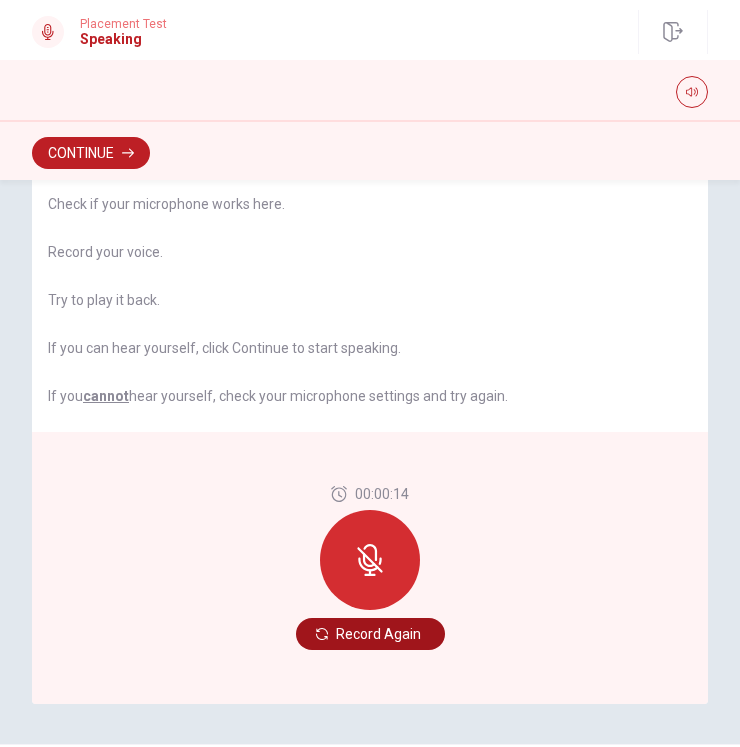 click on "Record Again" at bounding box center [370, 634] 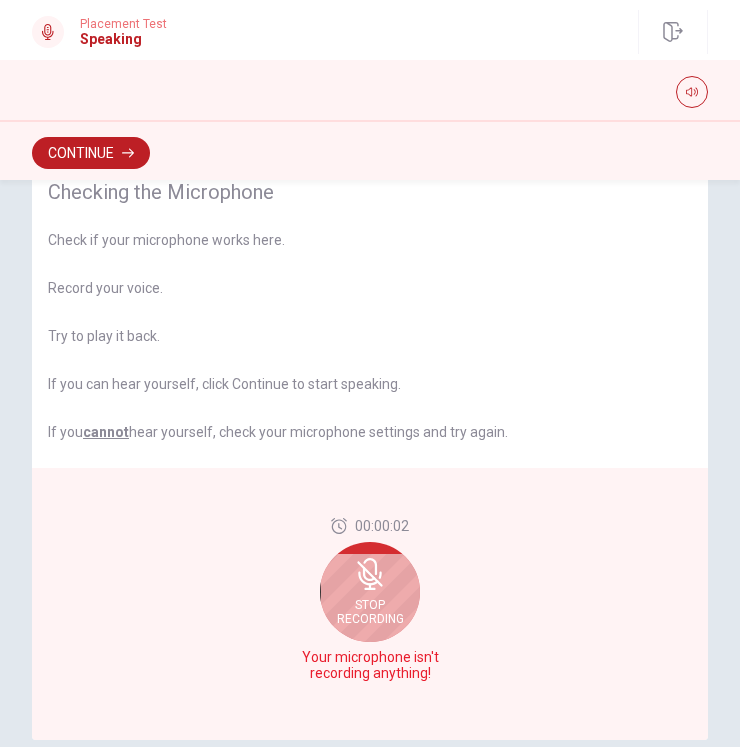 scroll, scrollTop: 100, scrollLeft: 0, axis: vertical 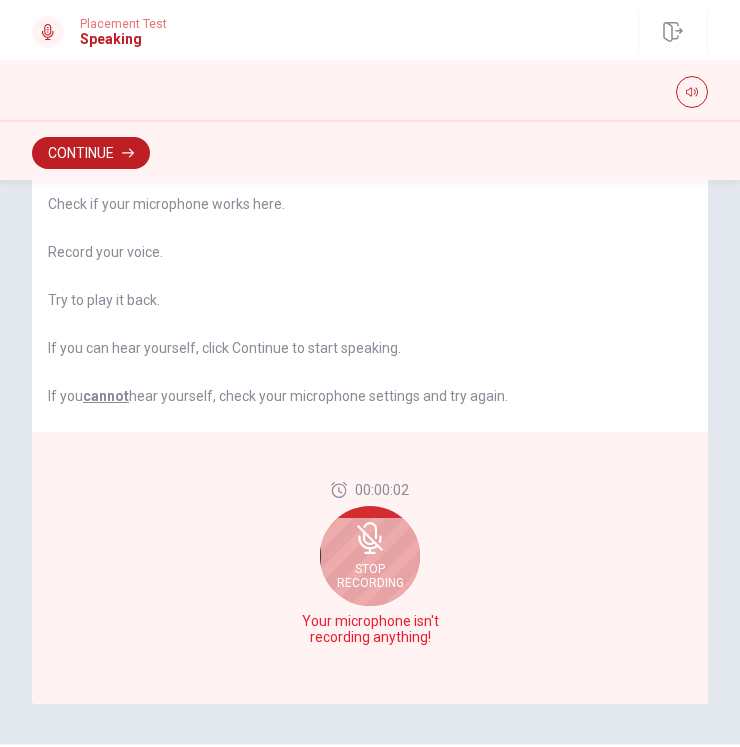 click on "Stop   Recording" at bounding box center [370, 556] 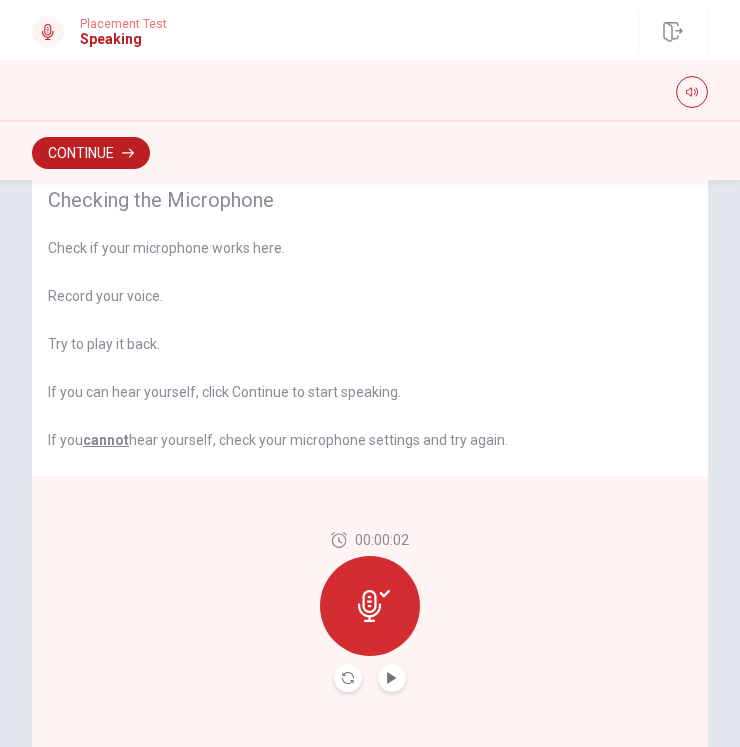 scroll, scrollTop: 100, scrollLeft: 0, axis: vertical 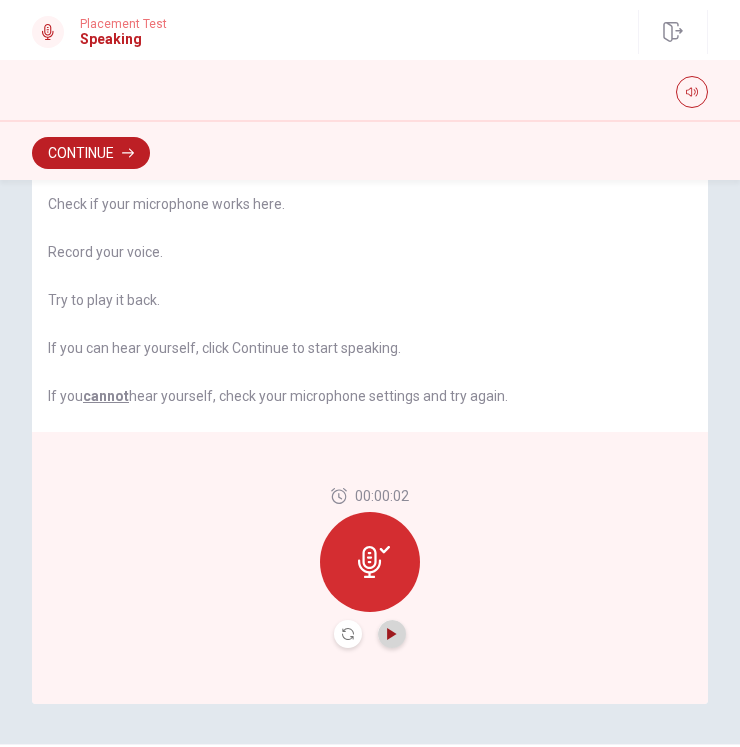 click 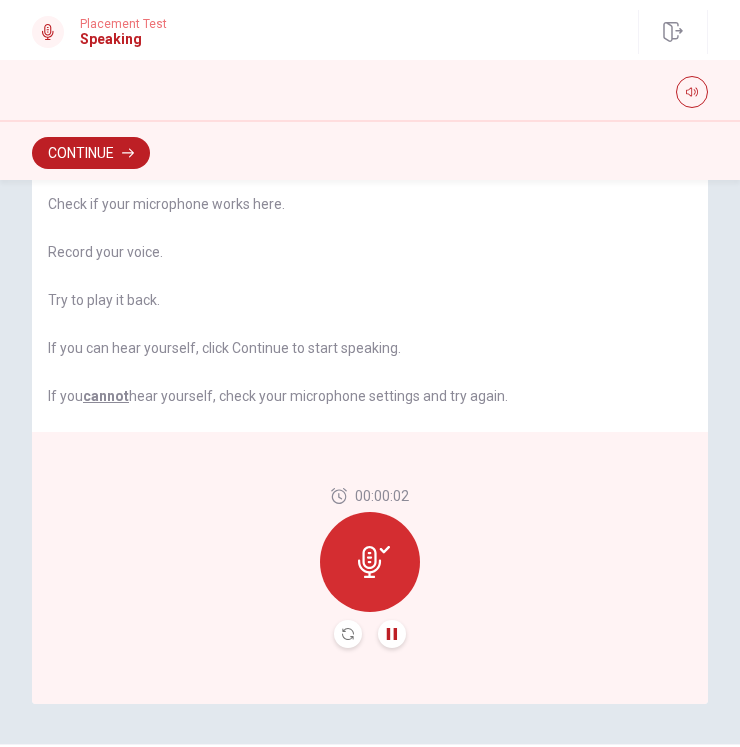 scroll, scrollTop: 0, scrollLeft: 0, axis: both 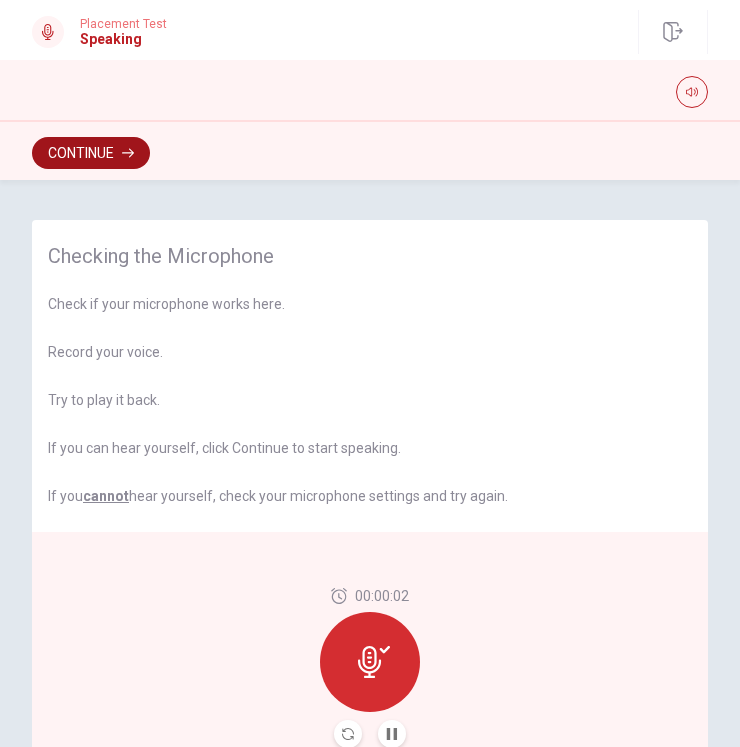 click on "Continue" at bounding box center [91, 153] 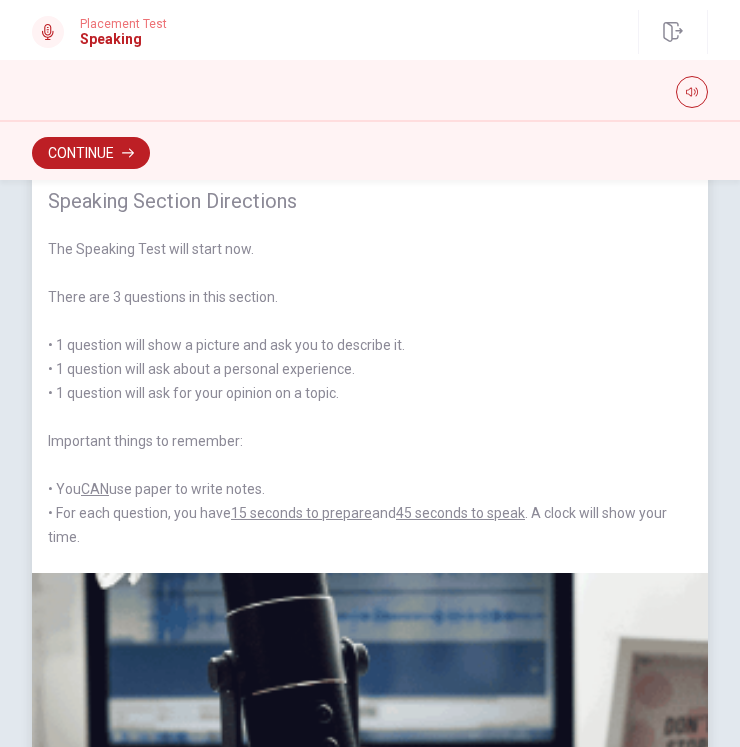 scroll, scrollTop: 0, scrollLeft: 0, axis: both 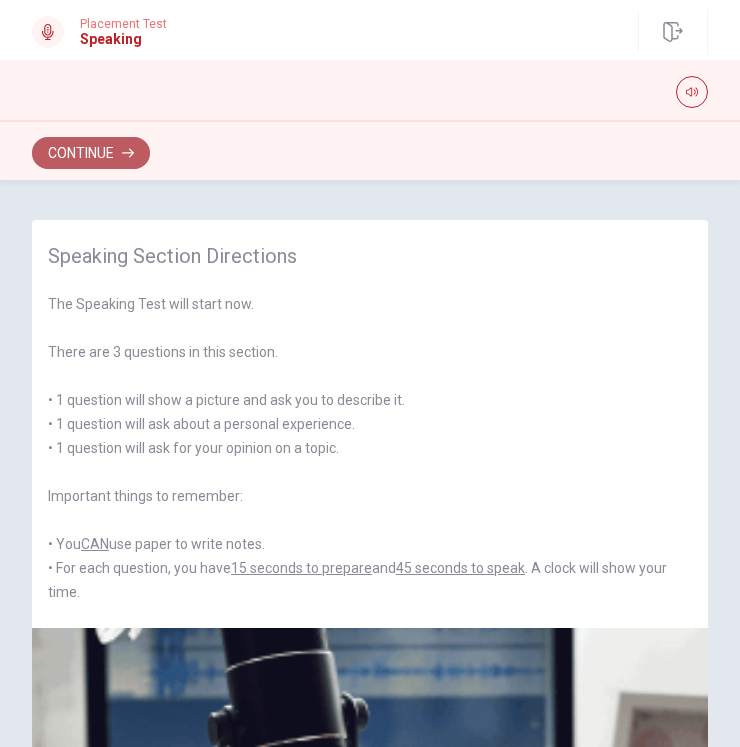click on "Continue" at bounding box center [91, 153] 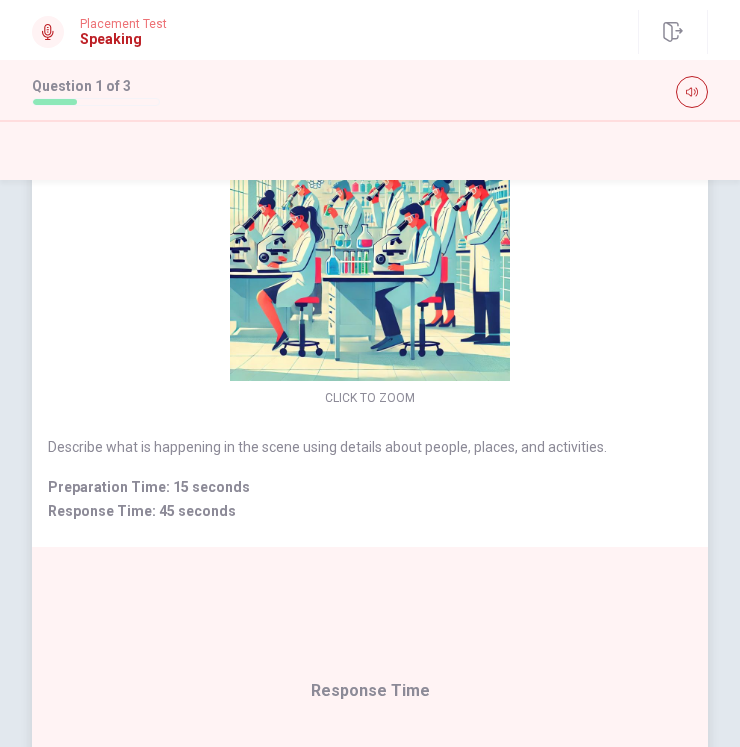scroll, scrollTop: 100, scrollLeft: 0, axis: vertical 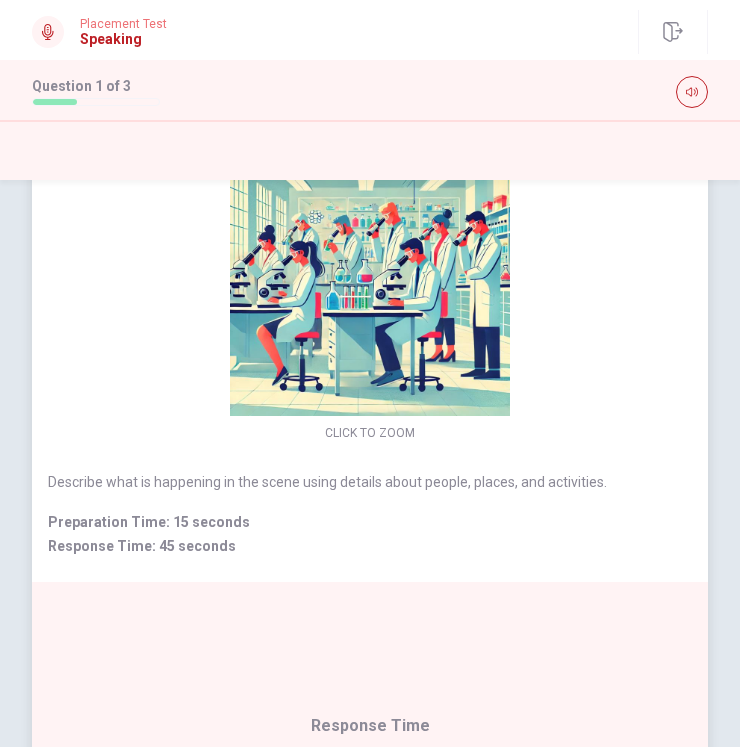 click at bounding box center [370, 276] 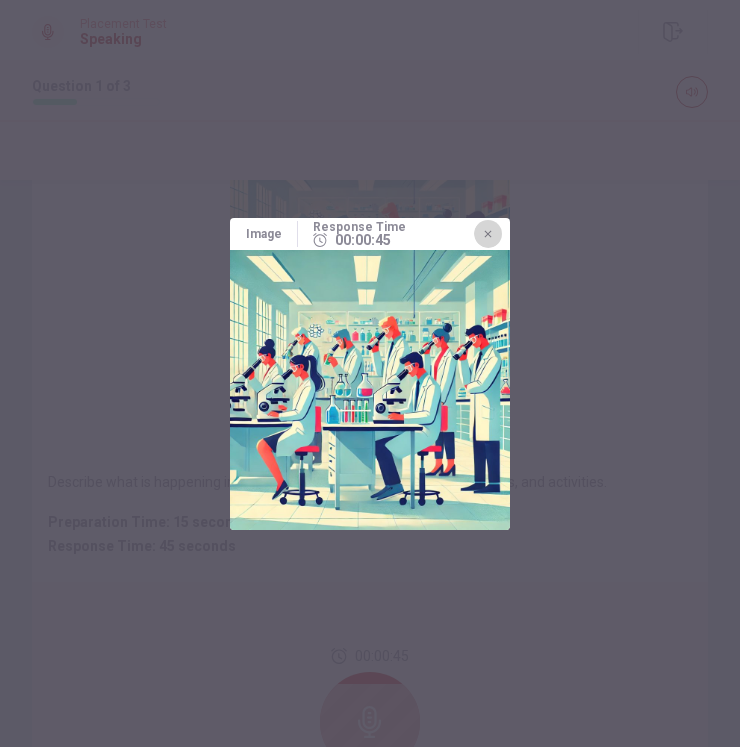 click 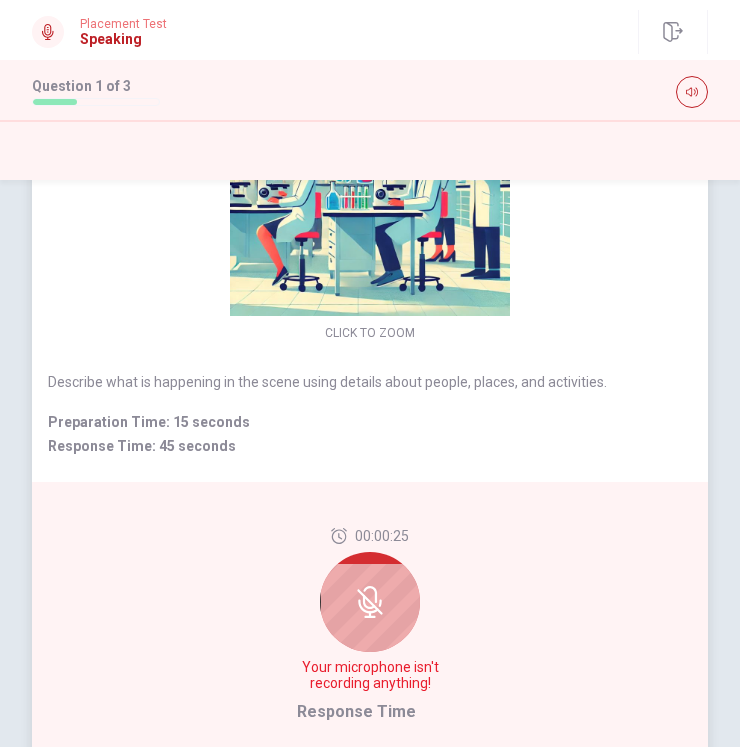 scroll, scrollTop: 300, scrollLeft: 0, axis: vertical 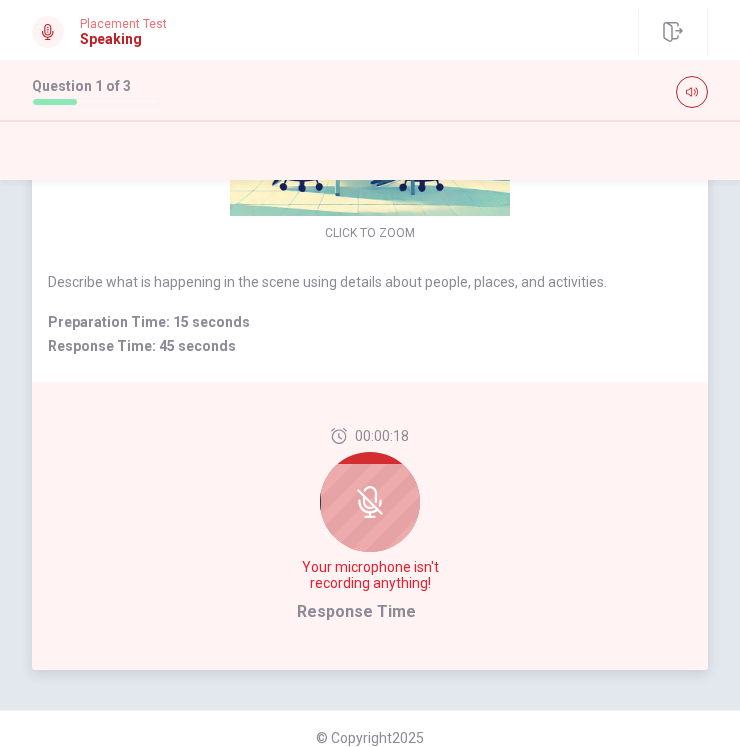 click 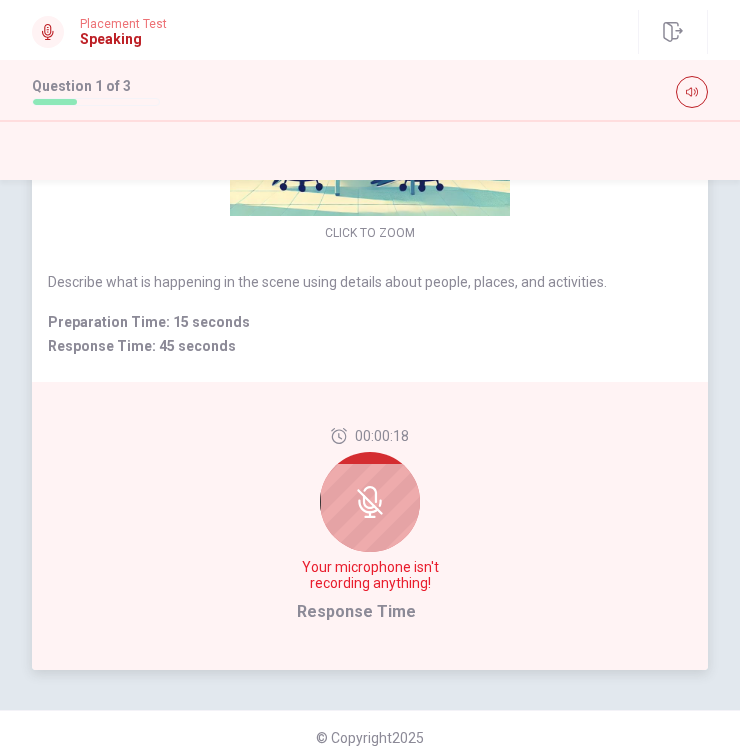 click 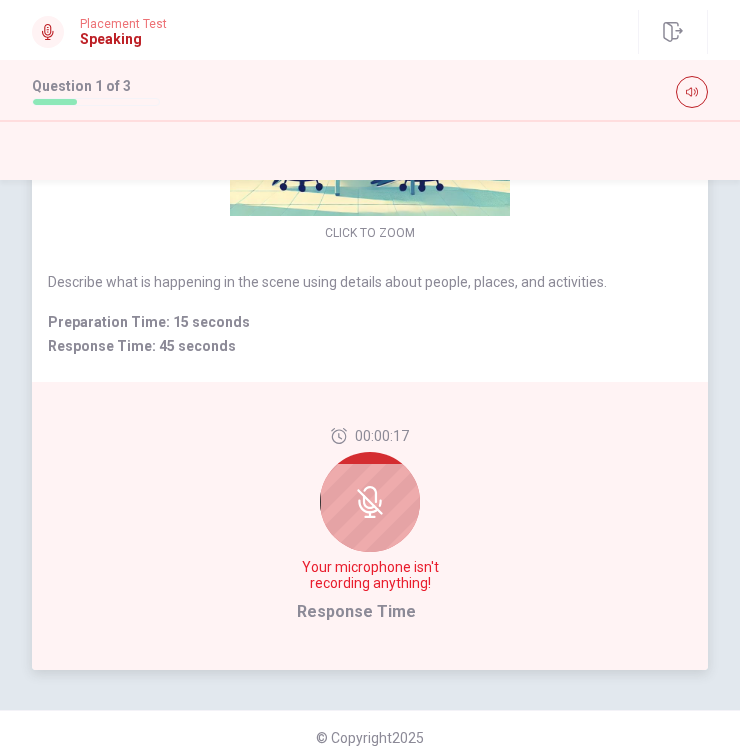 click 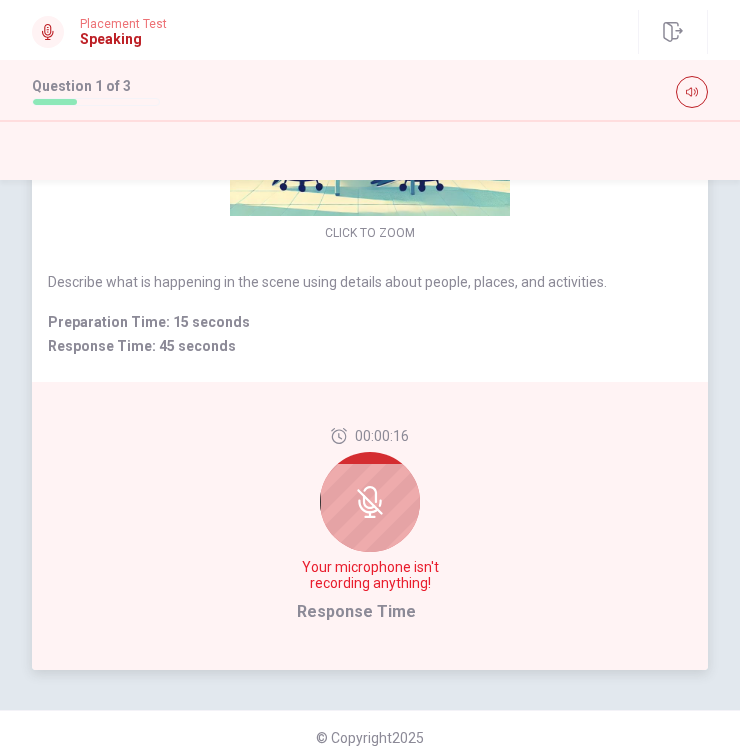 click on "Response Time" at bounding box center [356, 611] 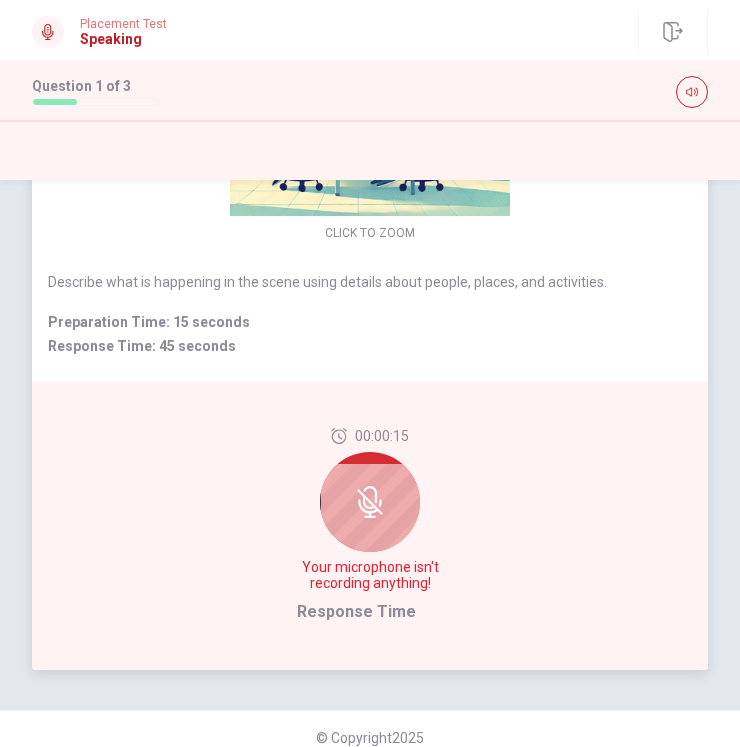 click on "Response Time" at bounding box center [356, 611] 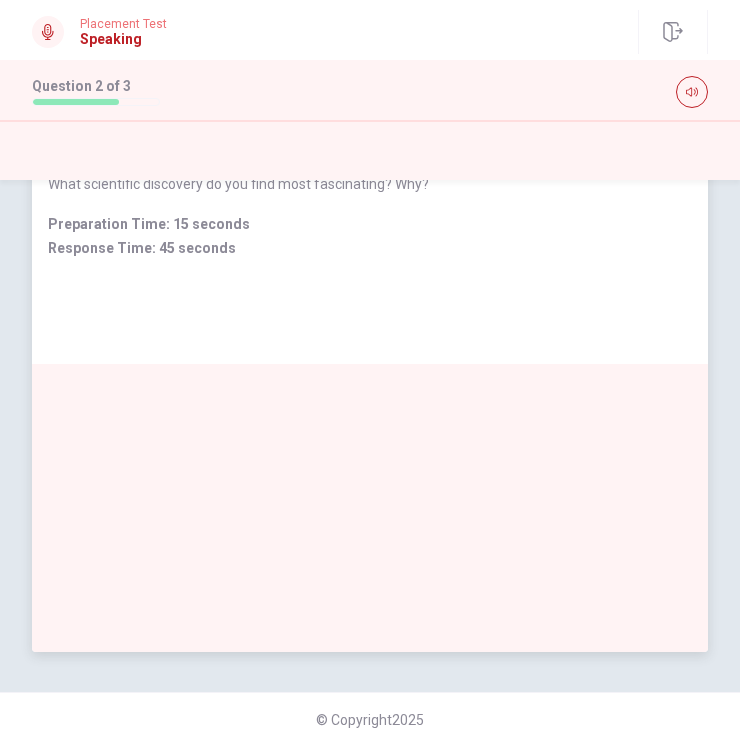 scroll, scrollTop: 0, scrollLeft: 0, axis: both 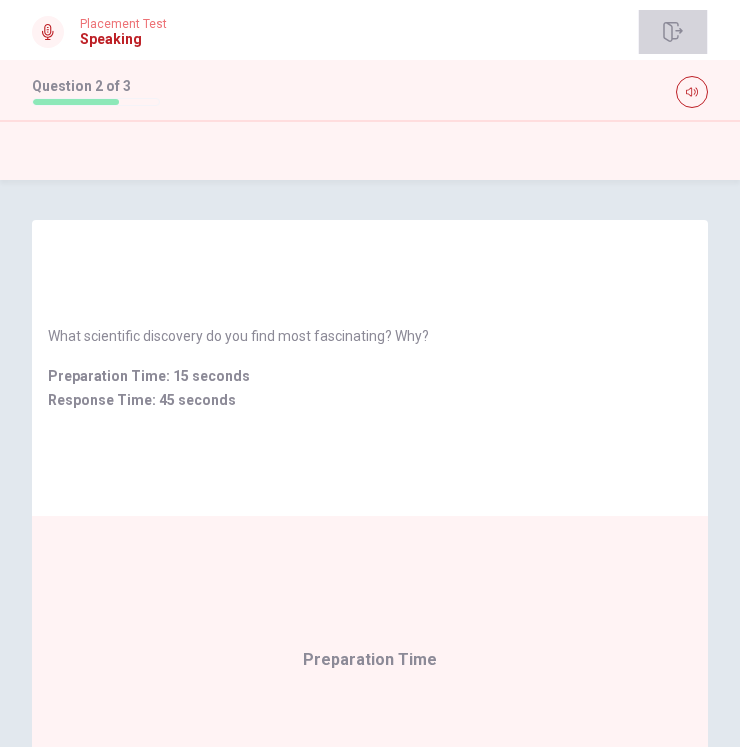 click at bounding box center [673, 32] 